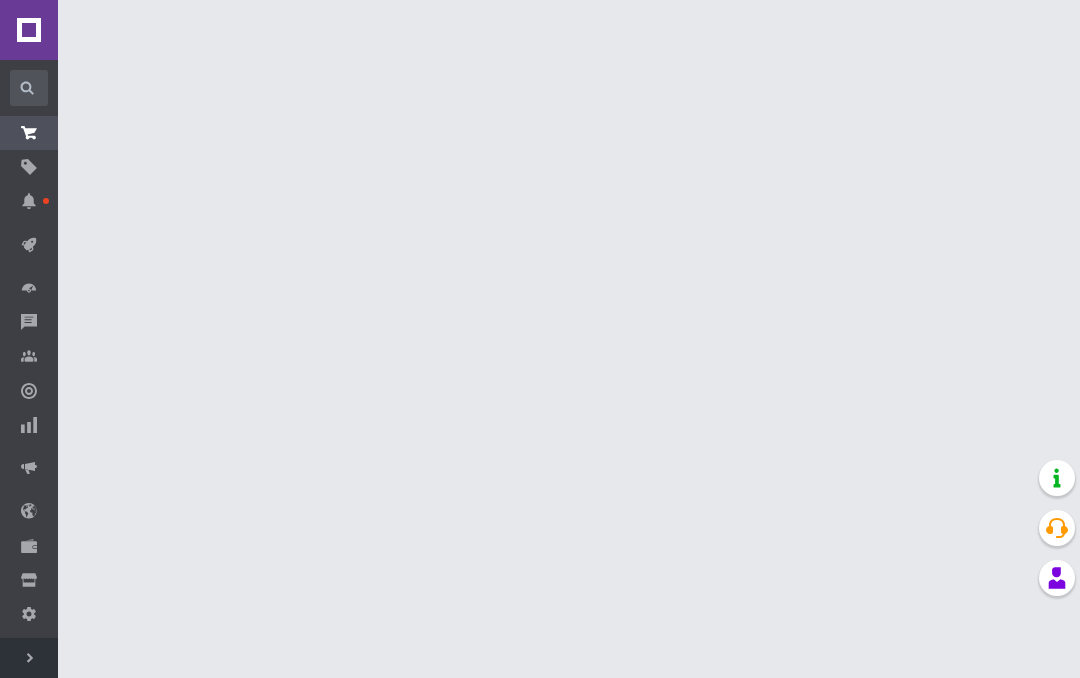 scroll, scrollTop: 0, scrollLeft: 0, axis: both 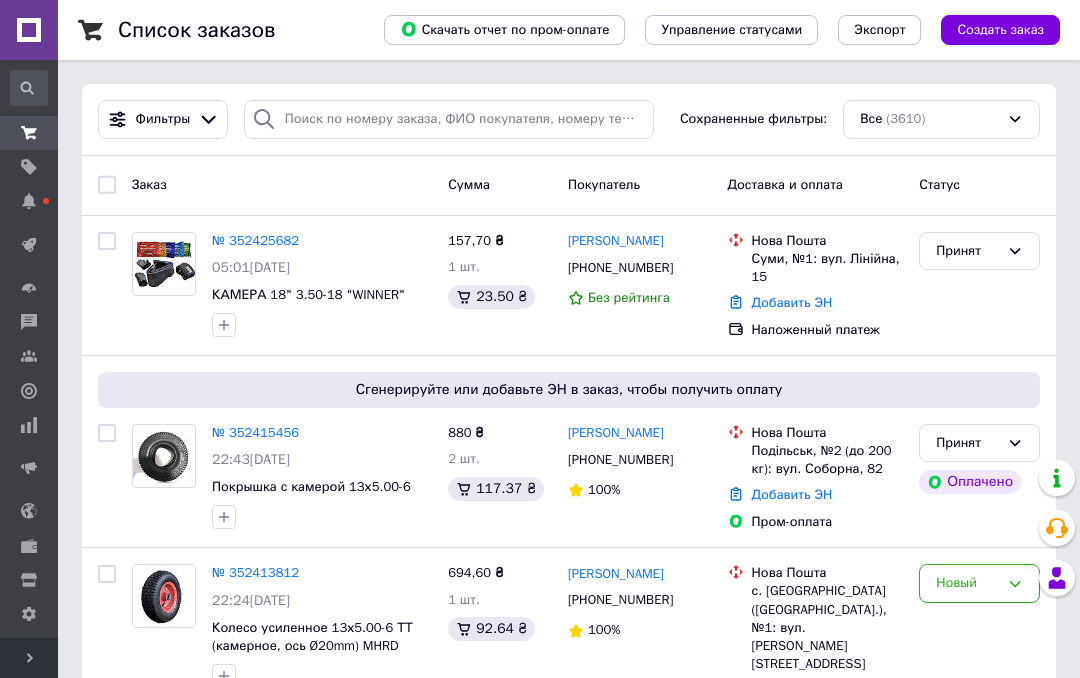 click on "№ 352425682" at bounding box center [255, 240] 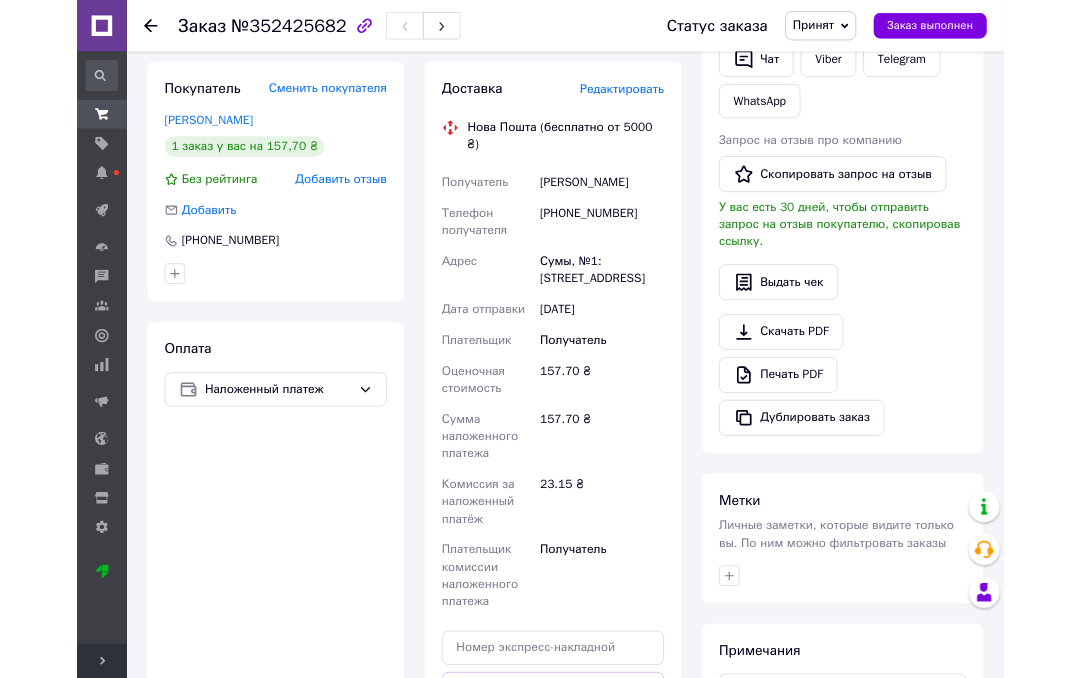 scroll, scrollTop: 816, scrollLeft: 0, axis: vertical 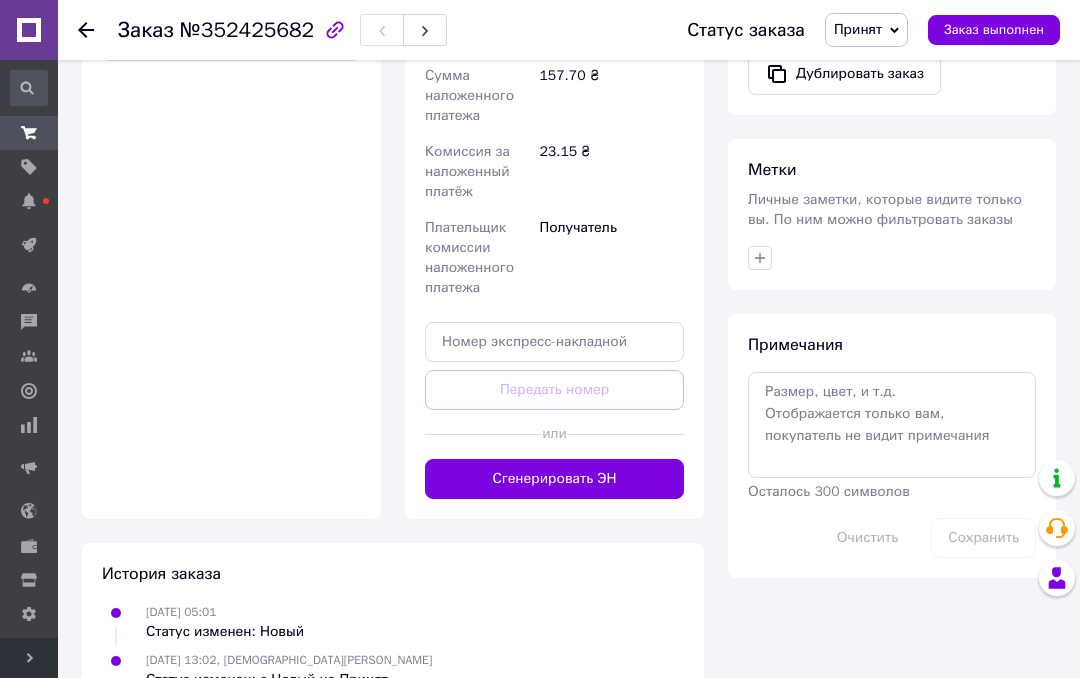 click on "Сгенерировать ЭН" at bounding box center [554, 479] 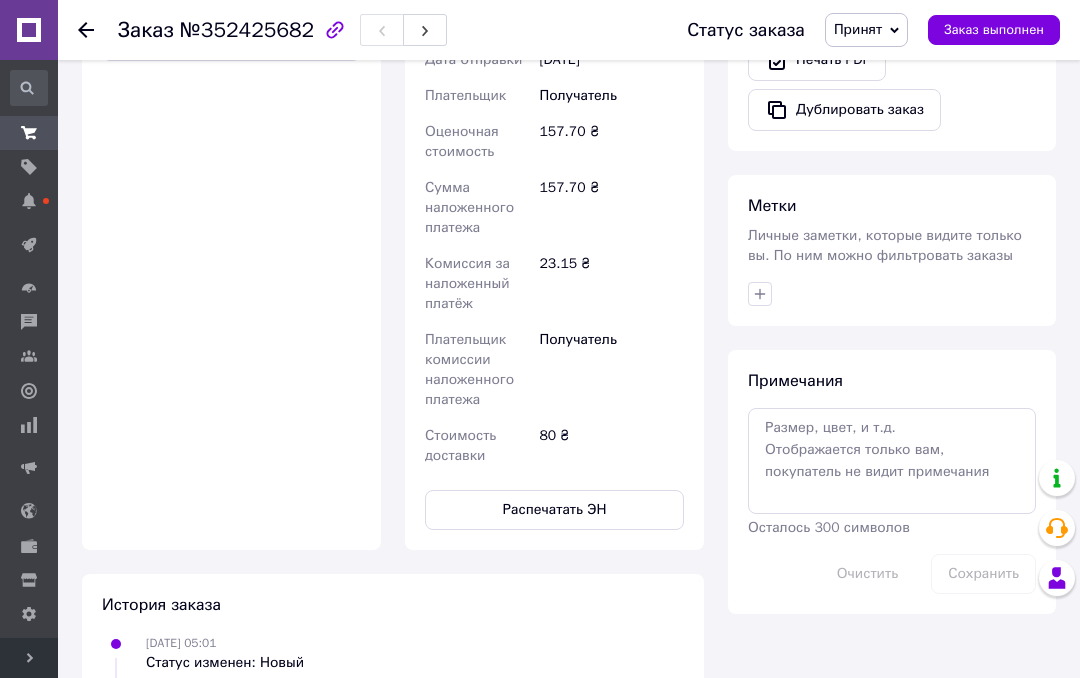 click 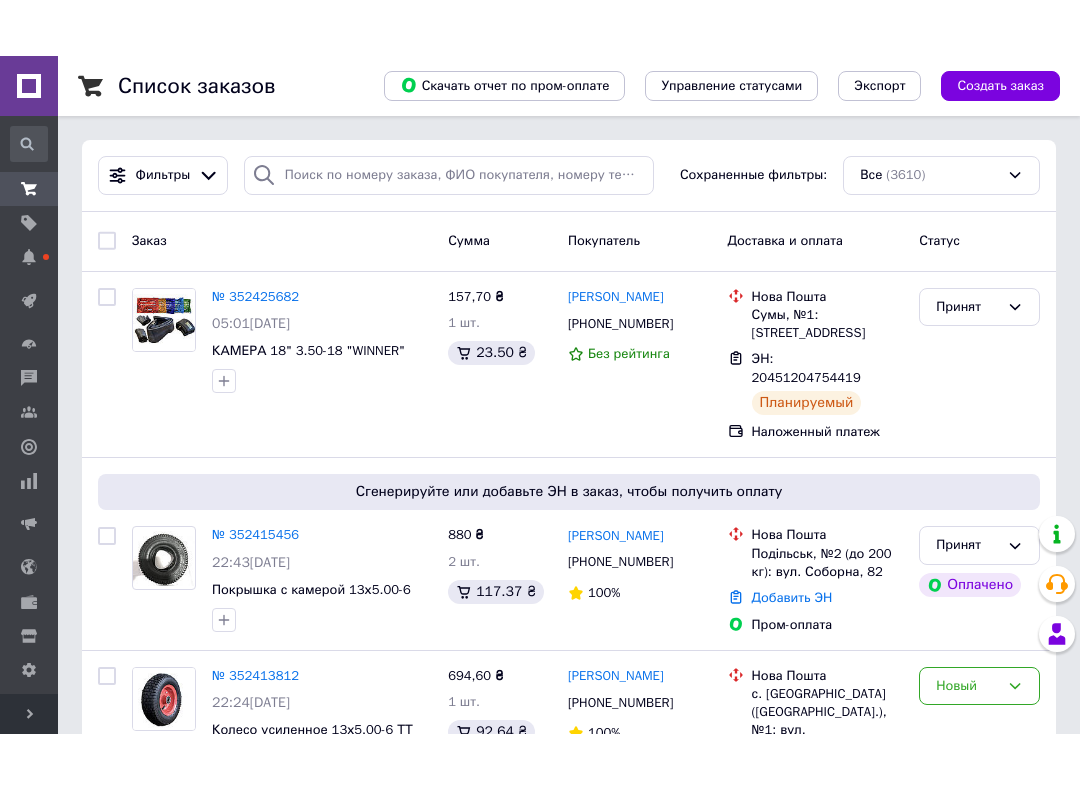 scroll, scrollTop: 62, scrollLeft: 0, axis: vertical 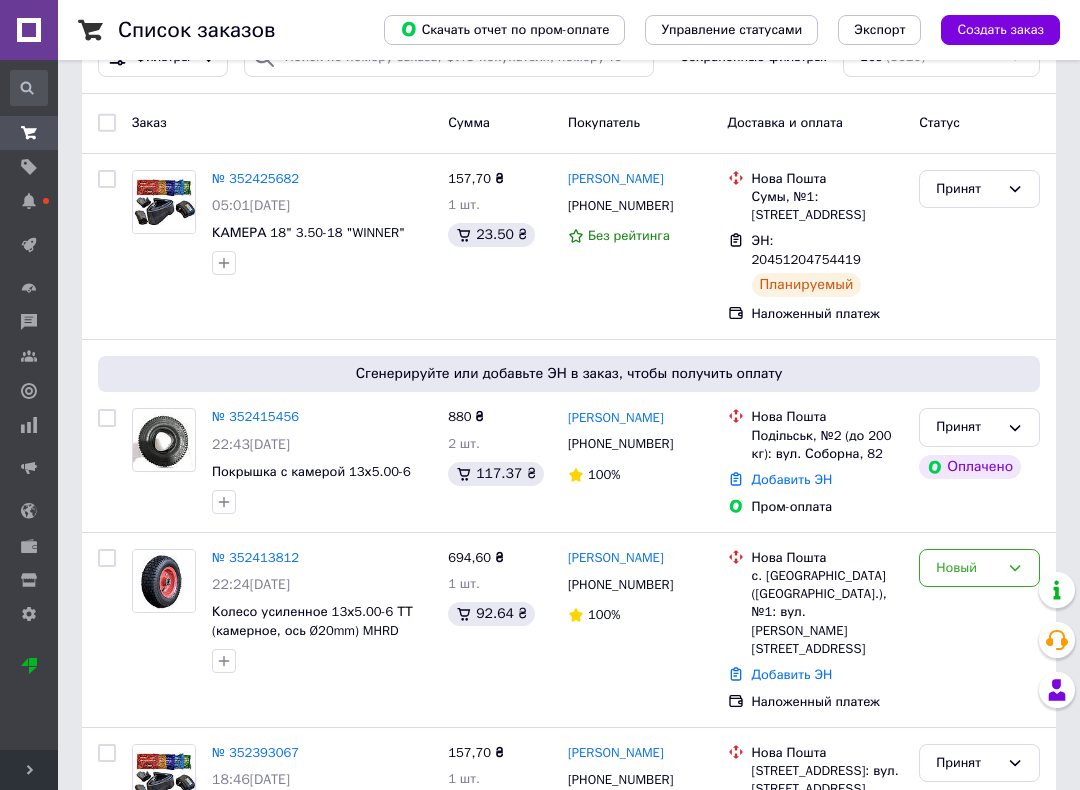click on "№ 352415456" at bounding box center [255, 416] 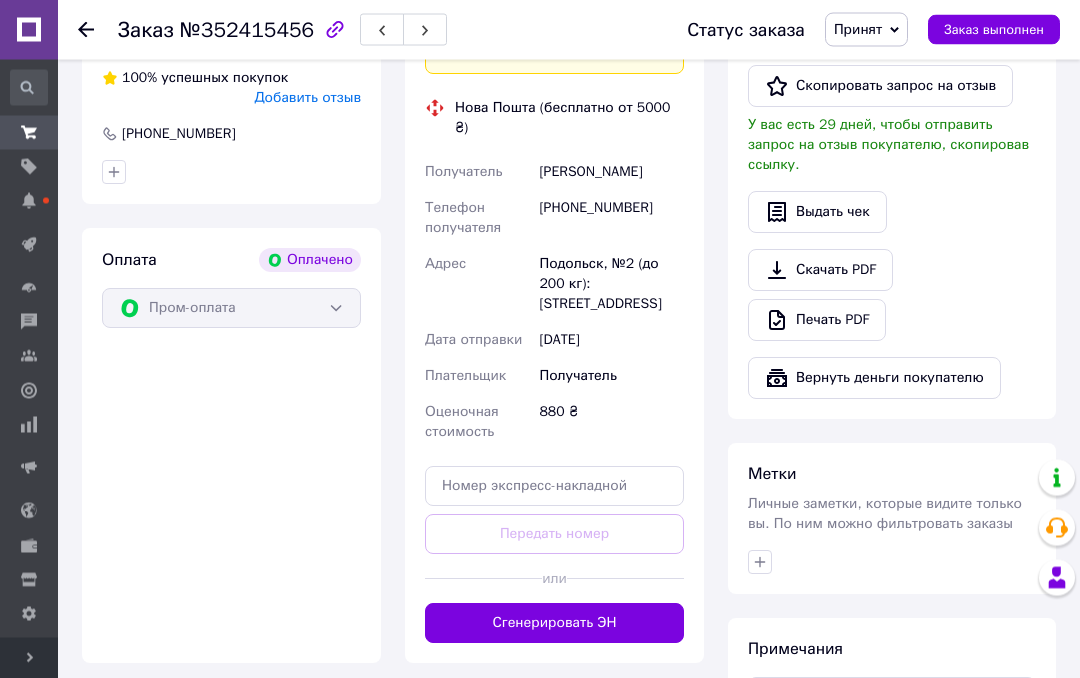 scroll, scrollTop: 889, scrollLeft: 0, axis: vertical 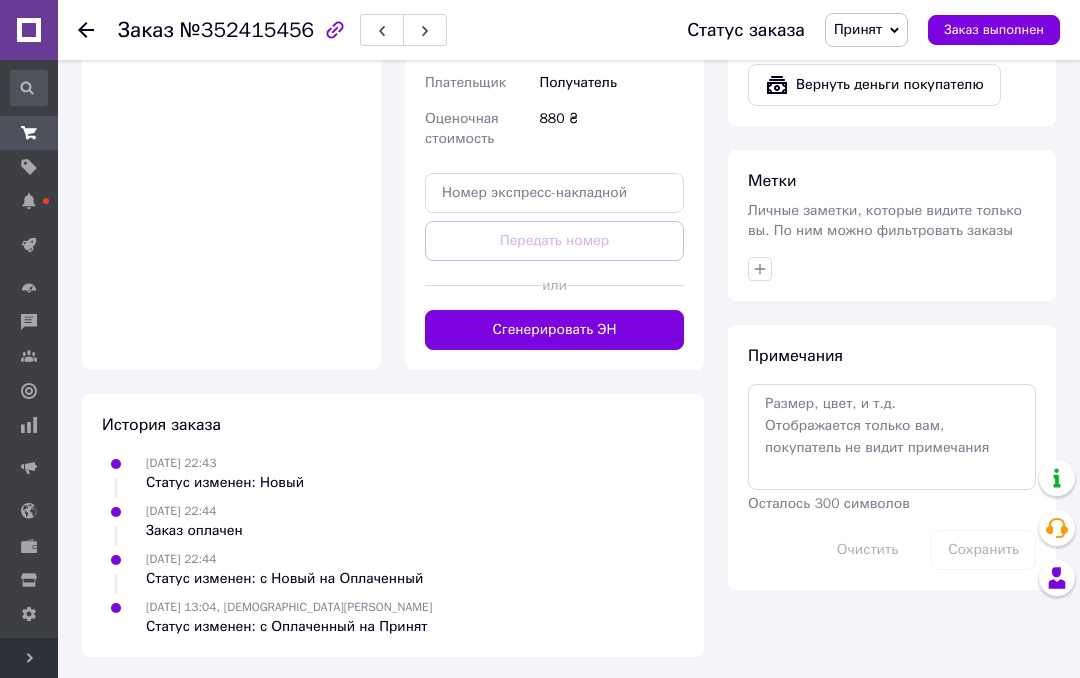 click on "Сгенерировать ЭН" at bounding box center (554, 330) 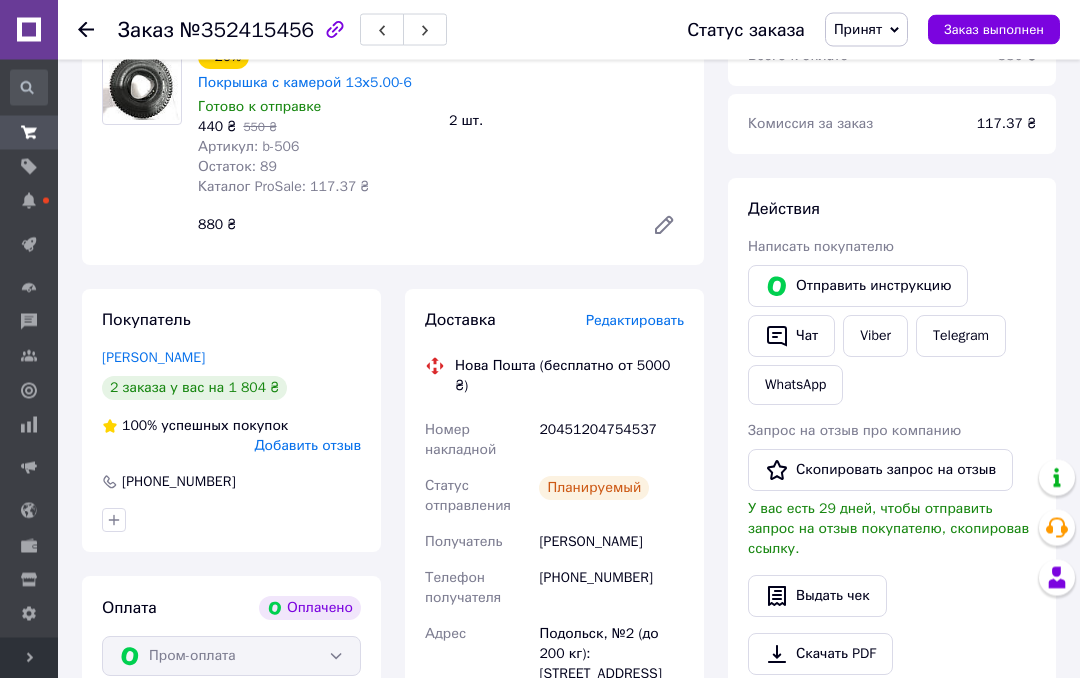 scroll, scrollTop: 236, scrollLeft: 0, axis: vertical 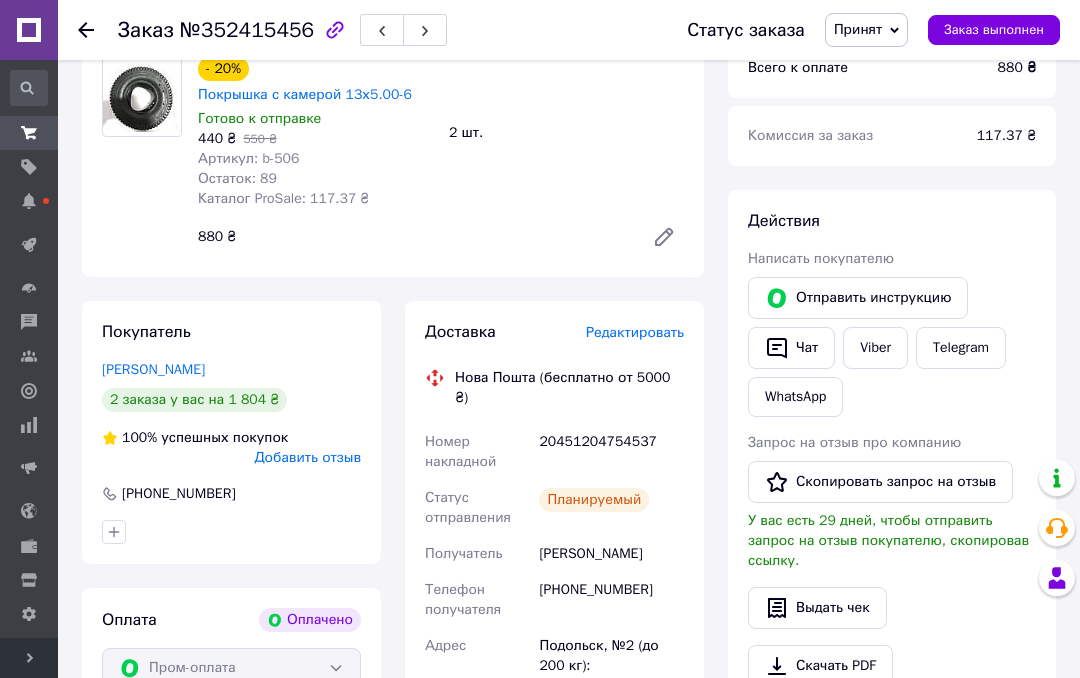 click at bounding box center [86, 30] 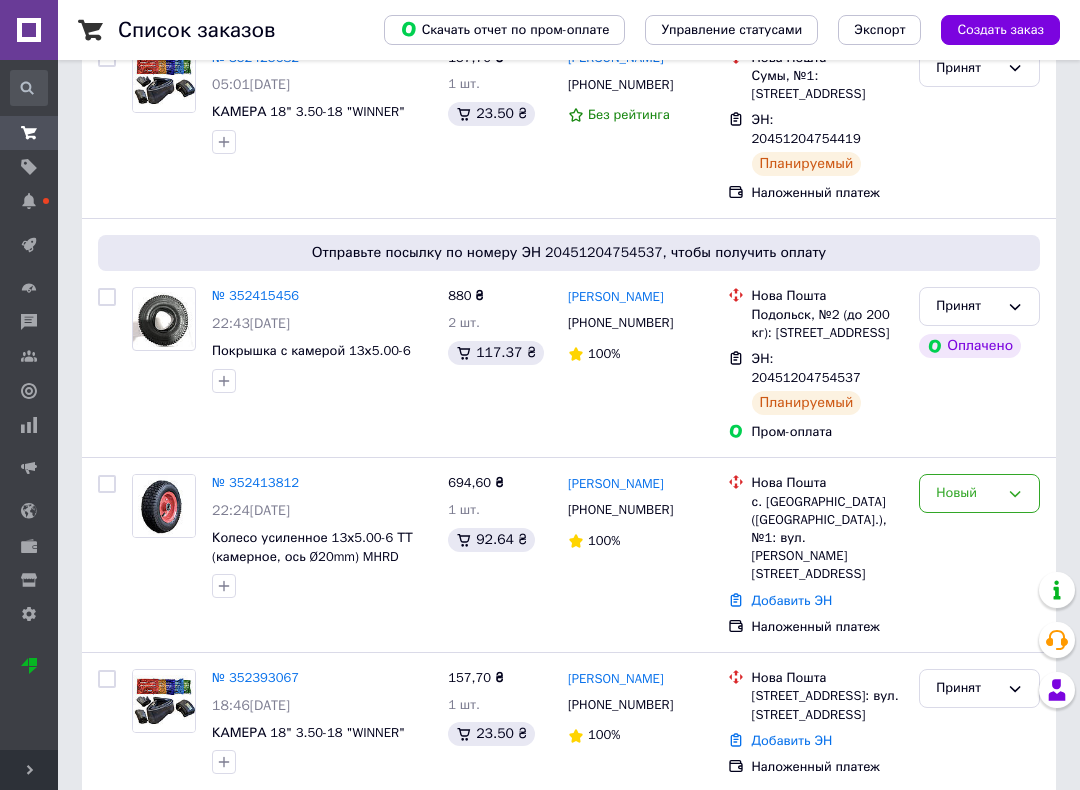 scroll, scrollTop: 185, scrollLeft: 0, axis: vertical 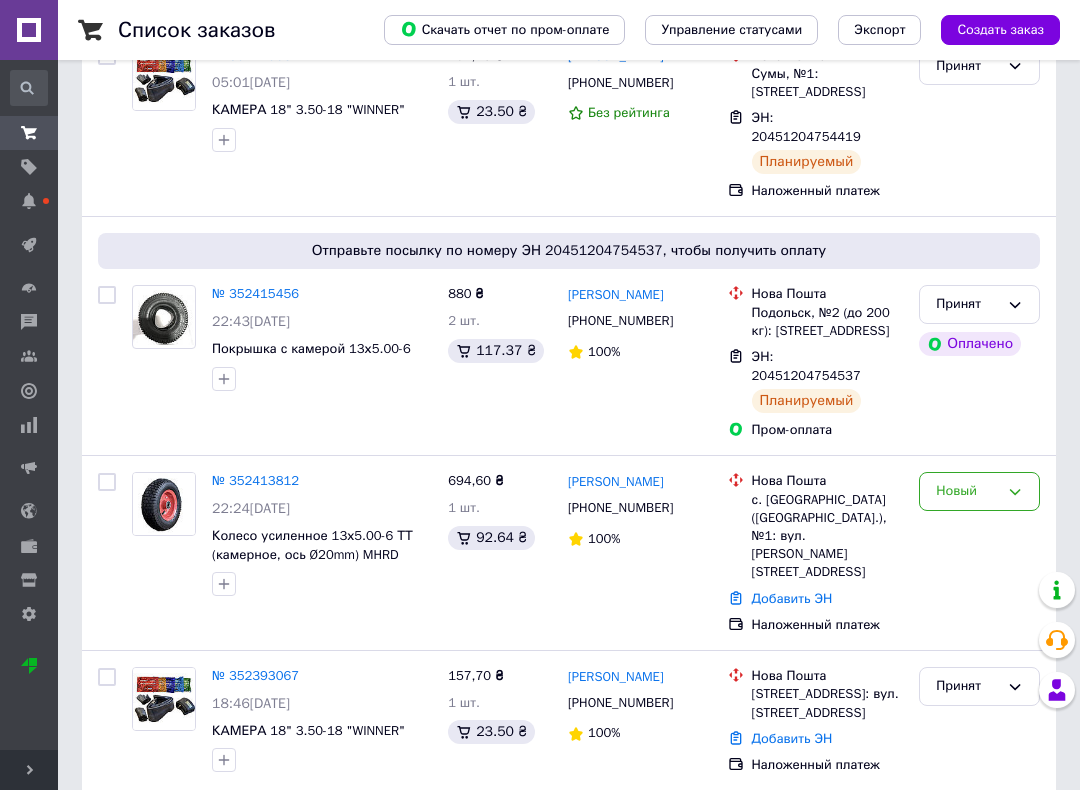 click on "№ 352413812" at bounding box center (255, 480) 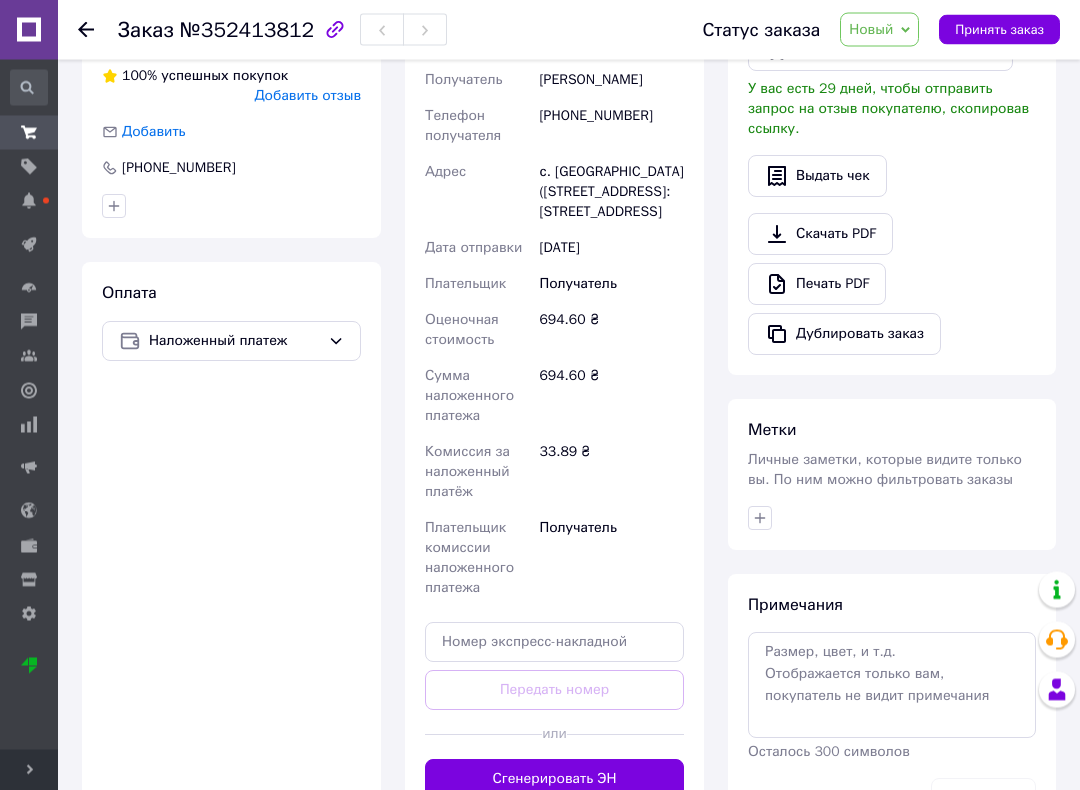 scroll, scrollTop: 584, scrollLeft: 0, axis: vertical 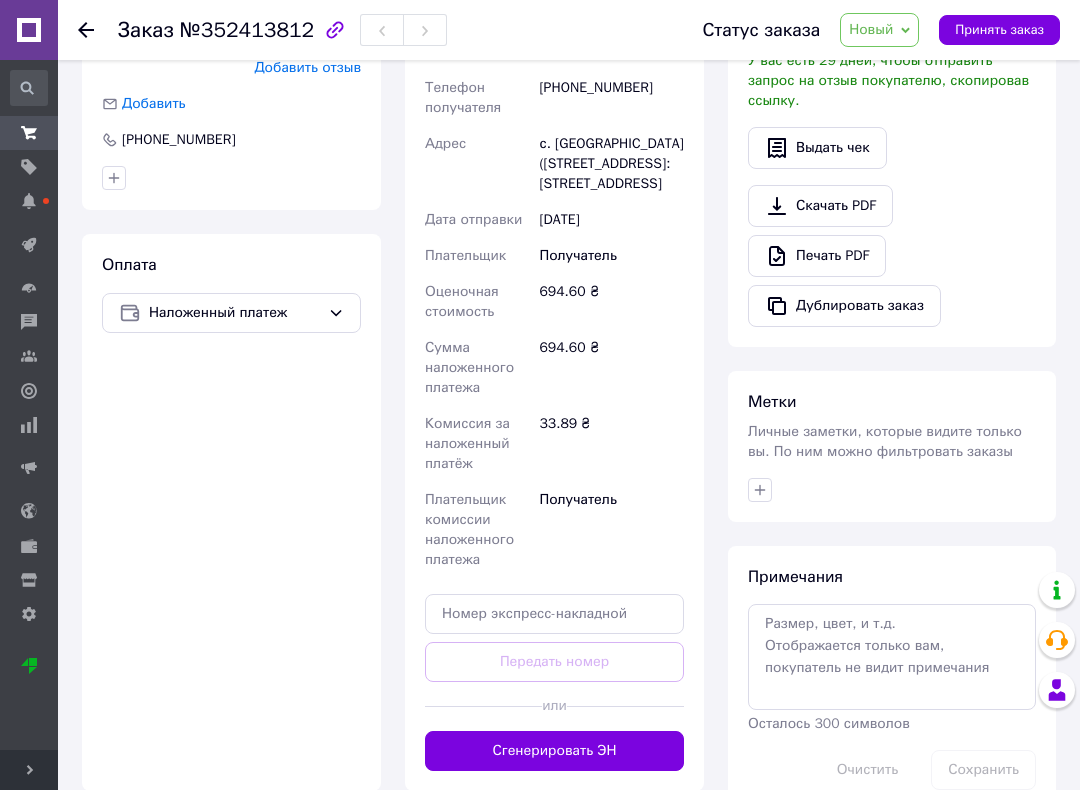 click on "Сгенерировать ЭН" at bounding box center [554, 751] 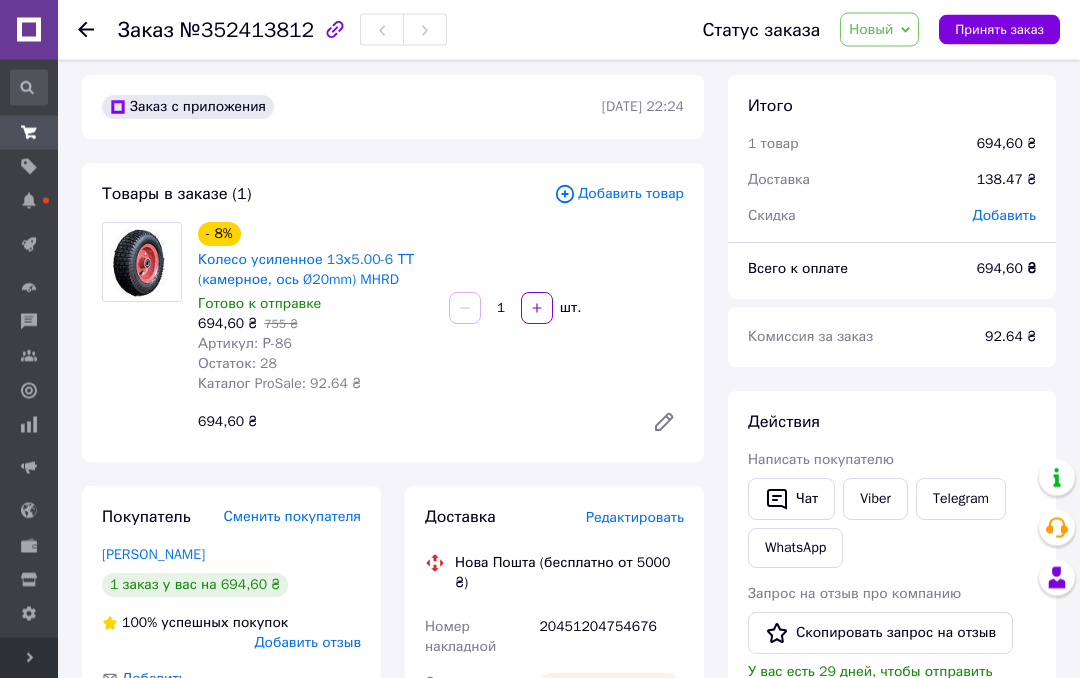 scroll, scrollTop: 0, scrollLeft: 0, axis: both 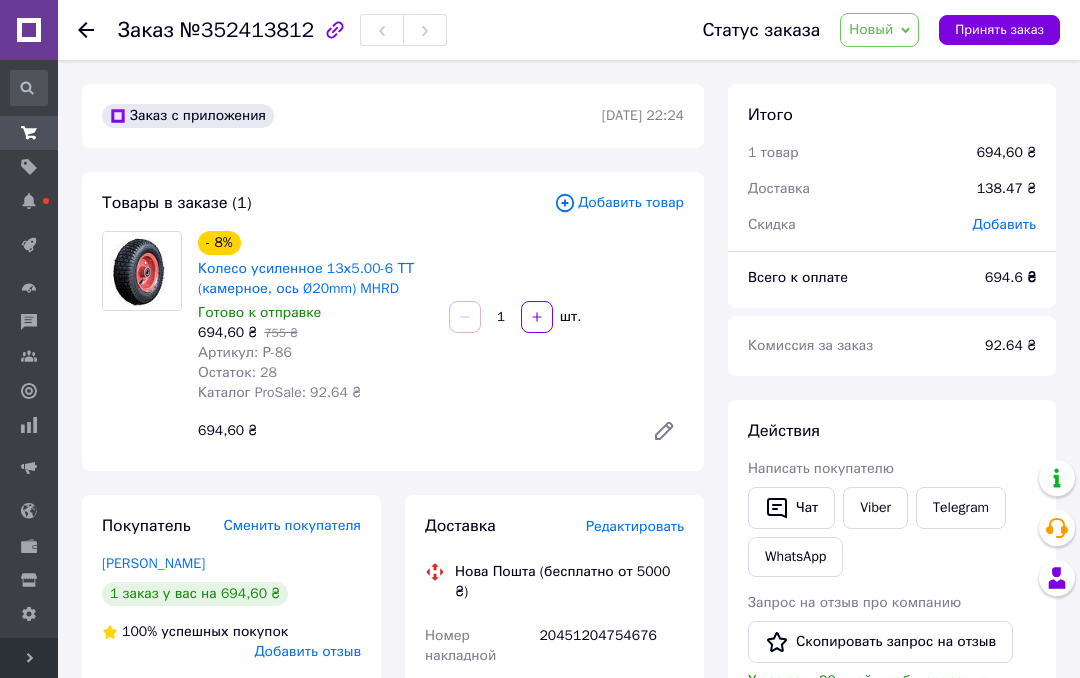 click 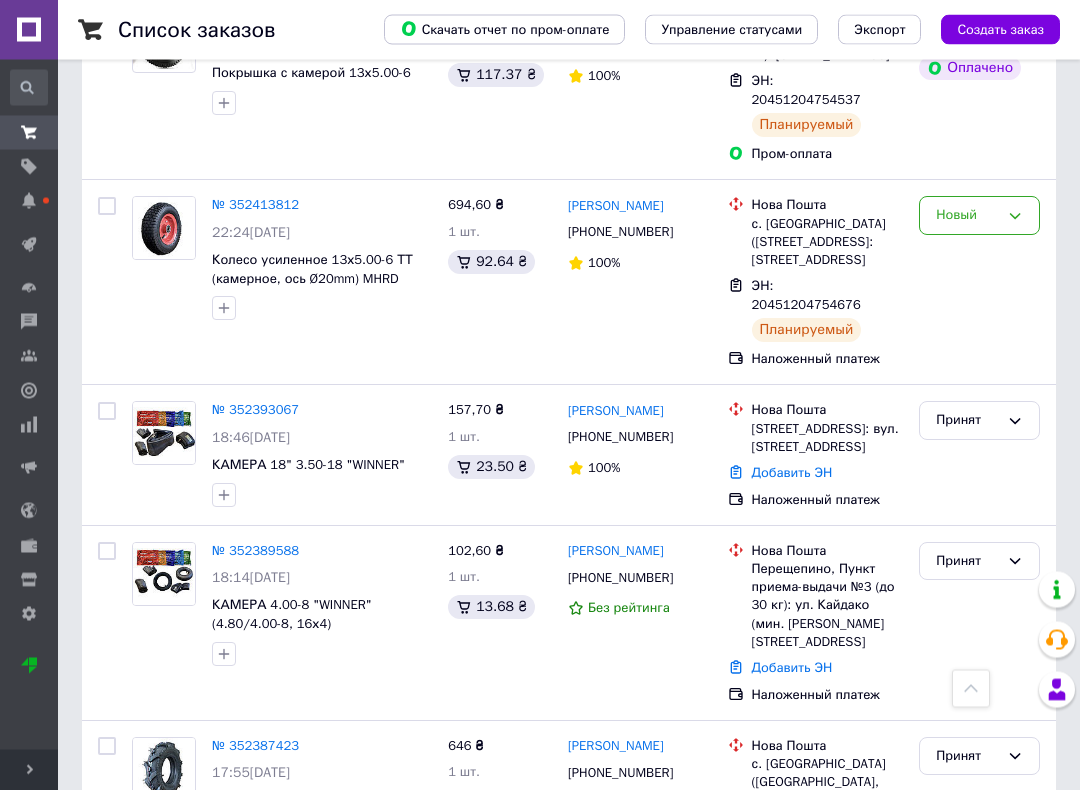 scroll, scrollTop: 461, scrollLeft: 0, axis: vertical 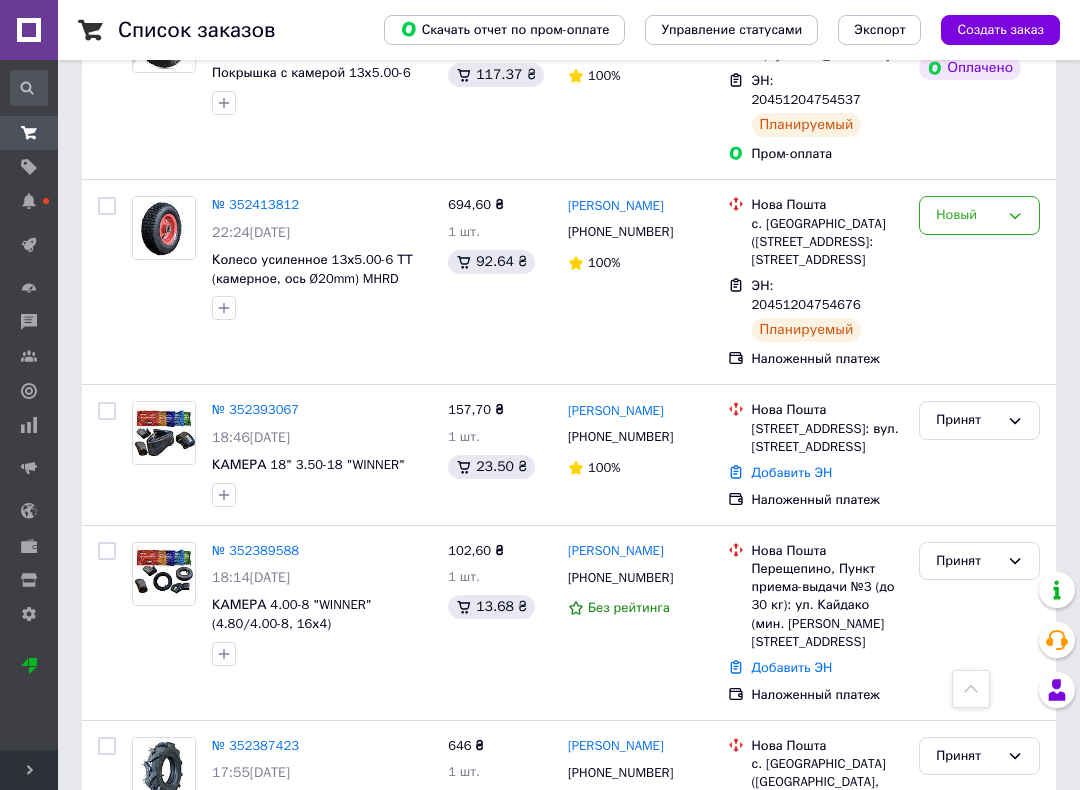 click on "№ 352393067 18:46[DATE] КАМЕРА 18" 3.50-18 "WINNER"" at bounding box center (322, 453) 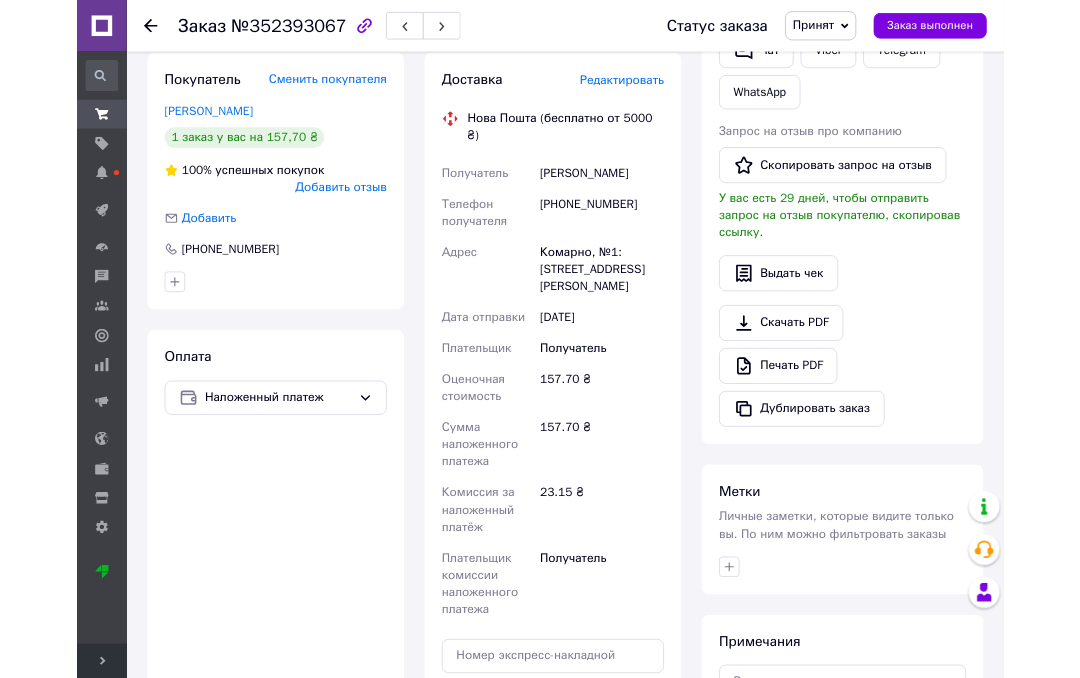 scroll, scrollTop: 924, scrollLeft: 0, axis: vertical 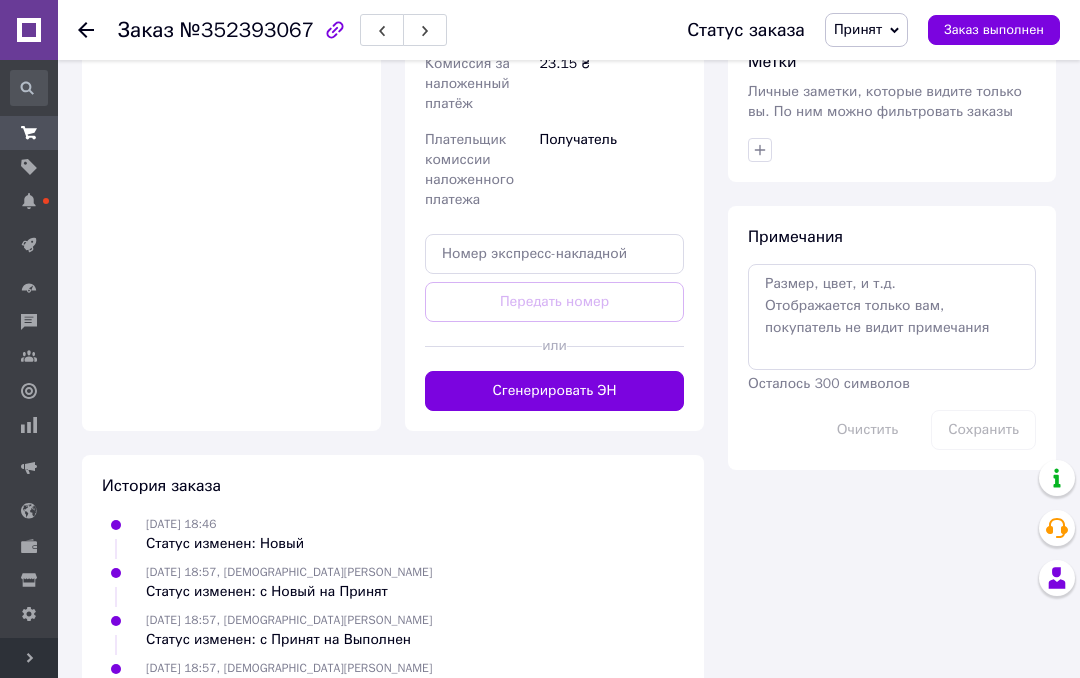 click on "Сгенерировать ЭН" at bounding box center (554, 391) 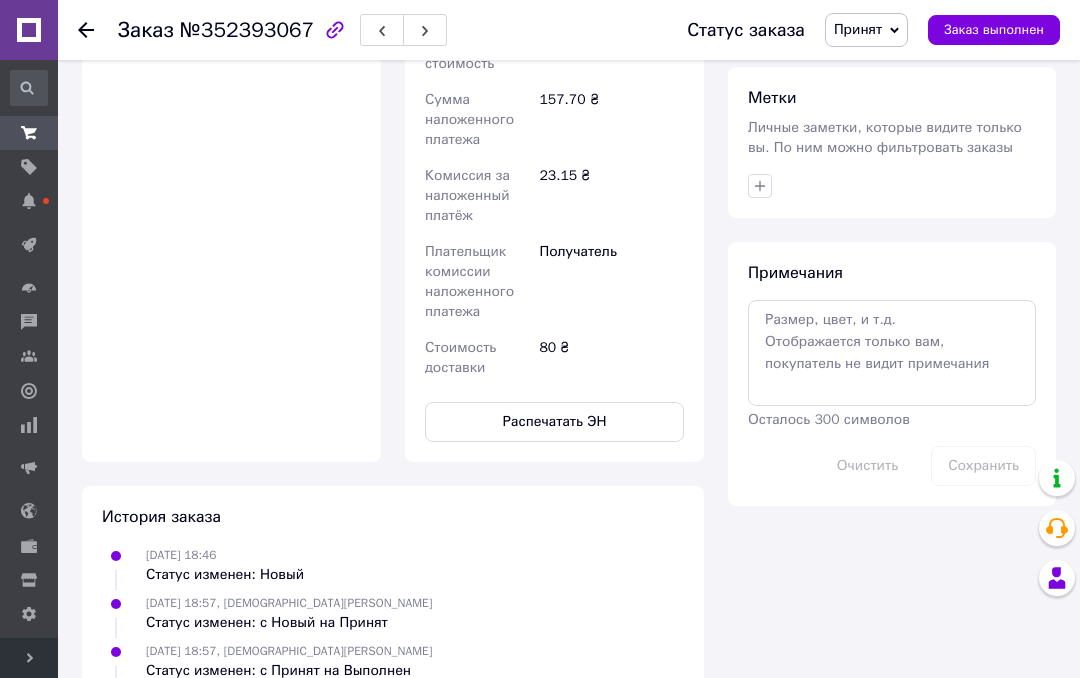 click on "Заказ №352393067 Статус заказа Принят Выполнен Отменен Оплаченный Заказ выполнен" at bounding box center (569, 30) 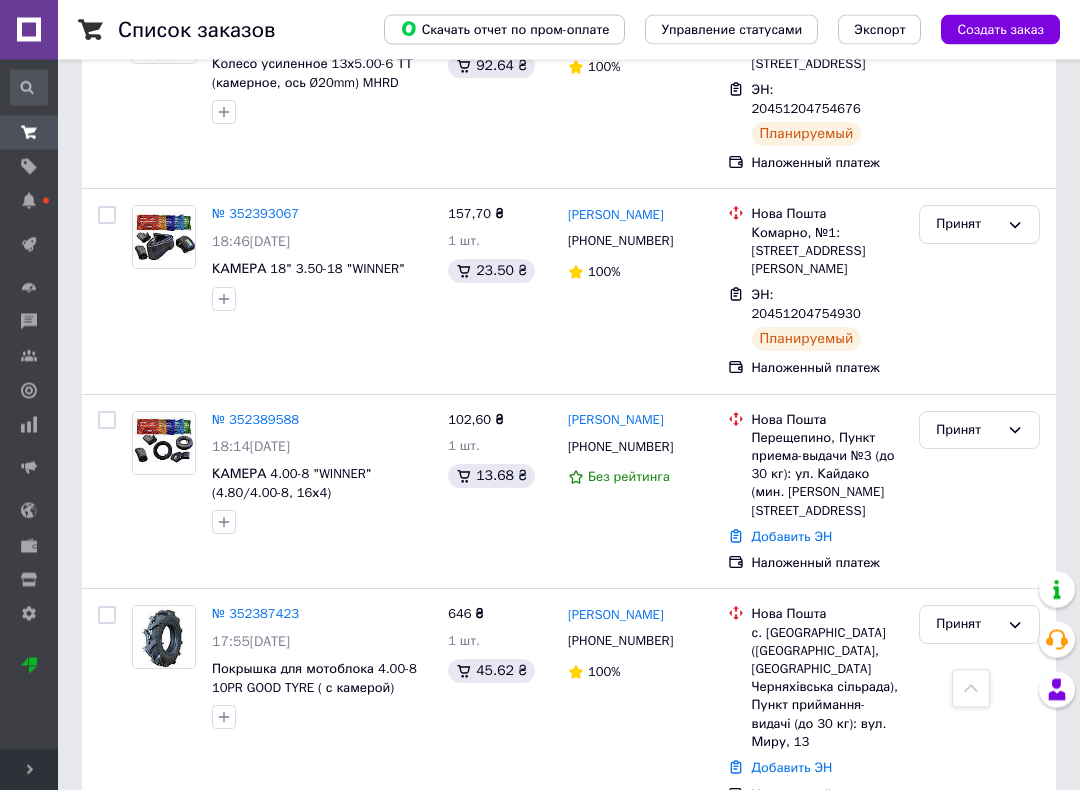 scroll, scrollTop: 660, scrollLeft: 0, axis: vertical 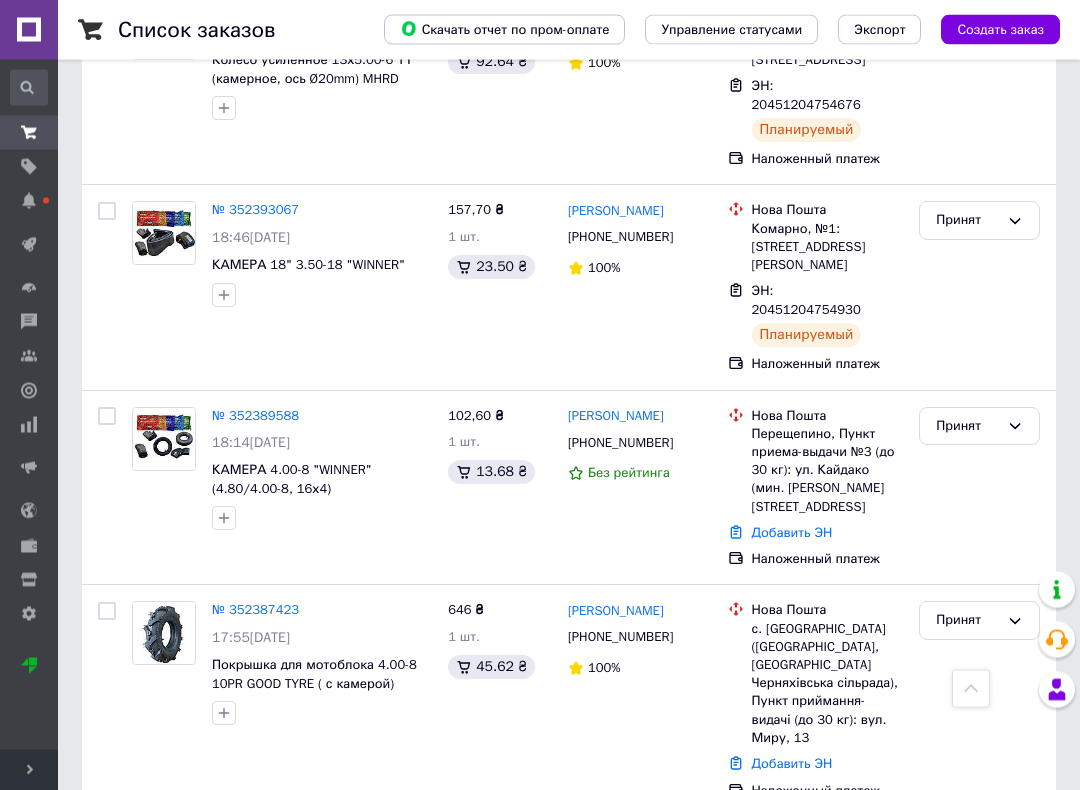 click on "№ 352389588" at bounding box center (255, 416) 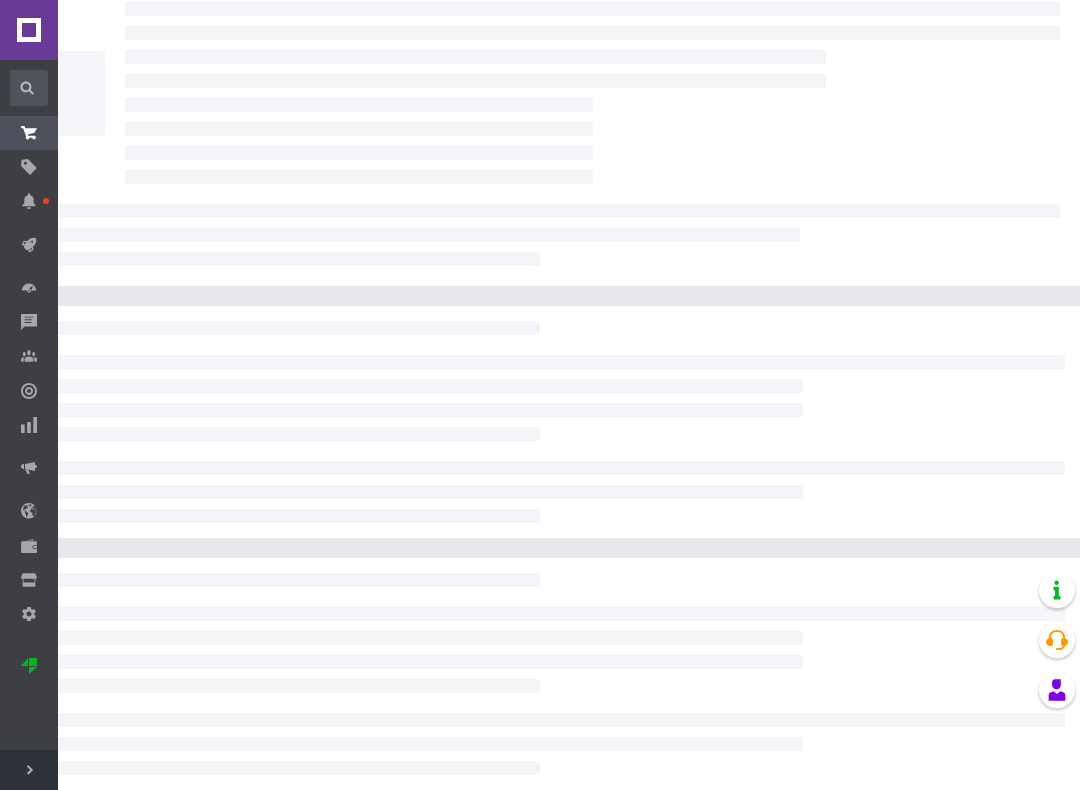 scroll, scrollTop: 176, scrollLeft: 0, axis: vertical 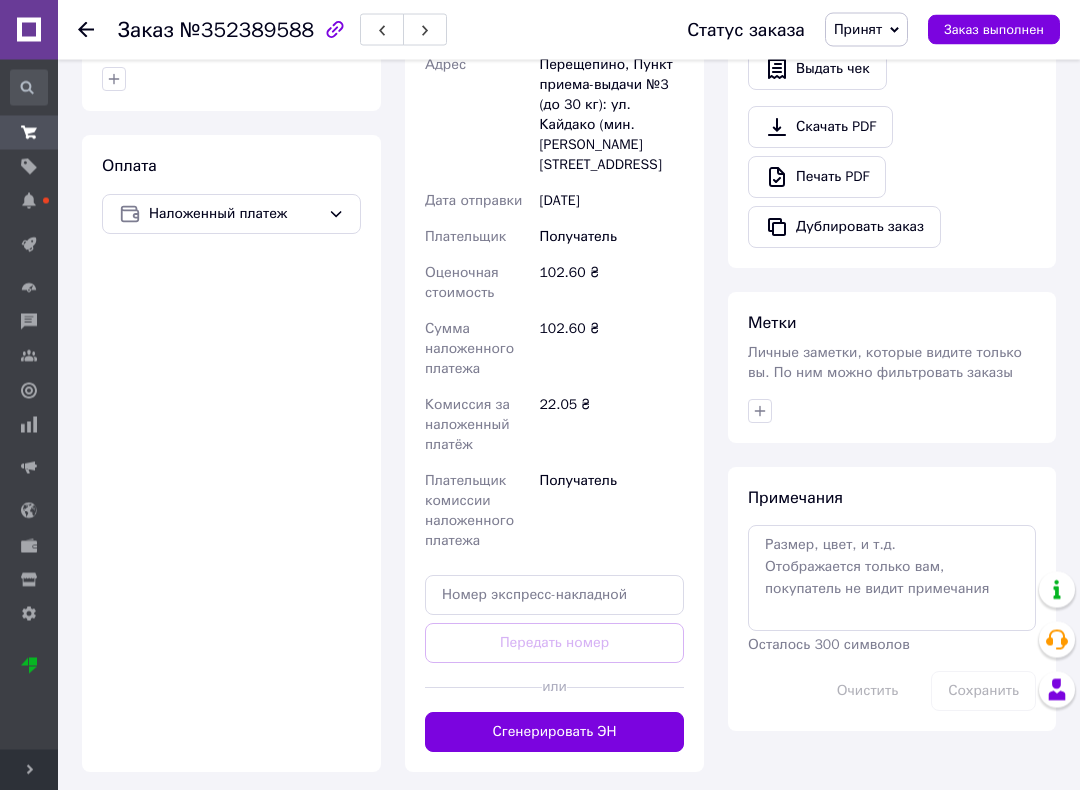 click on "Сгенерировать ЭН" at bounding box center [554, 733] 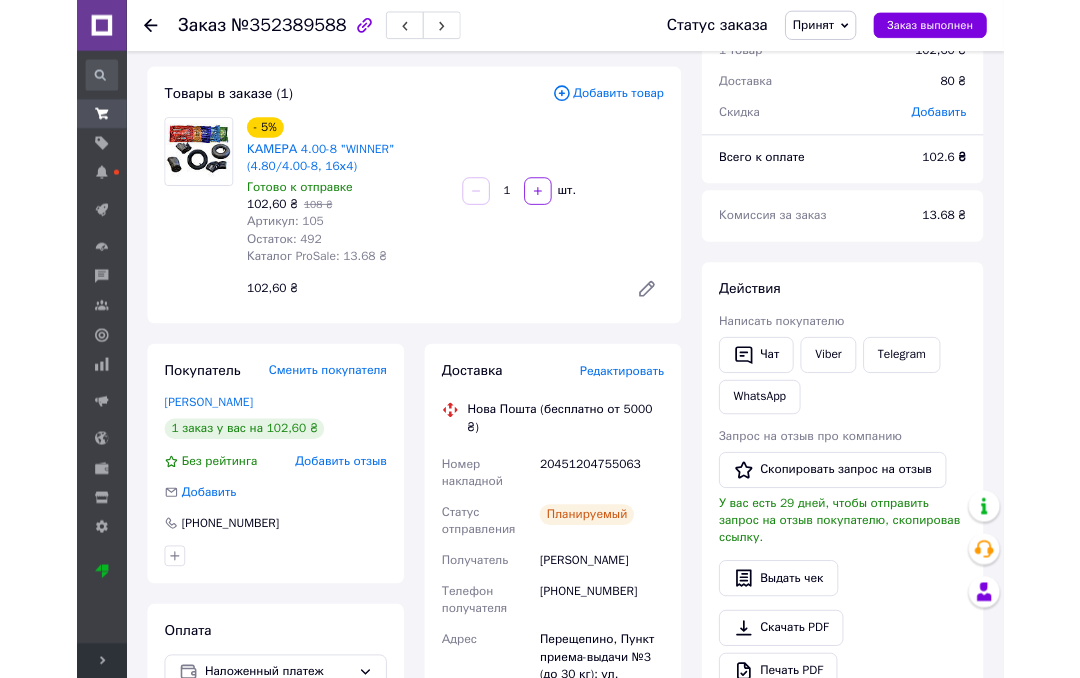 scroll, scrollTop: 0, scrollLeft: 0, axis: both 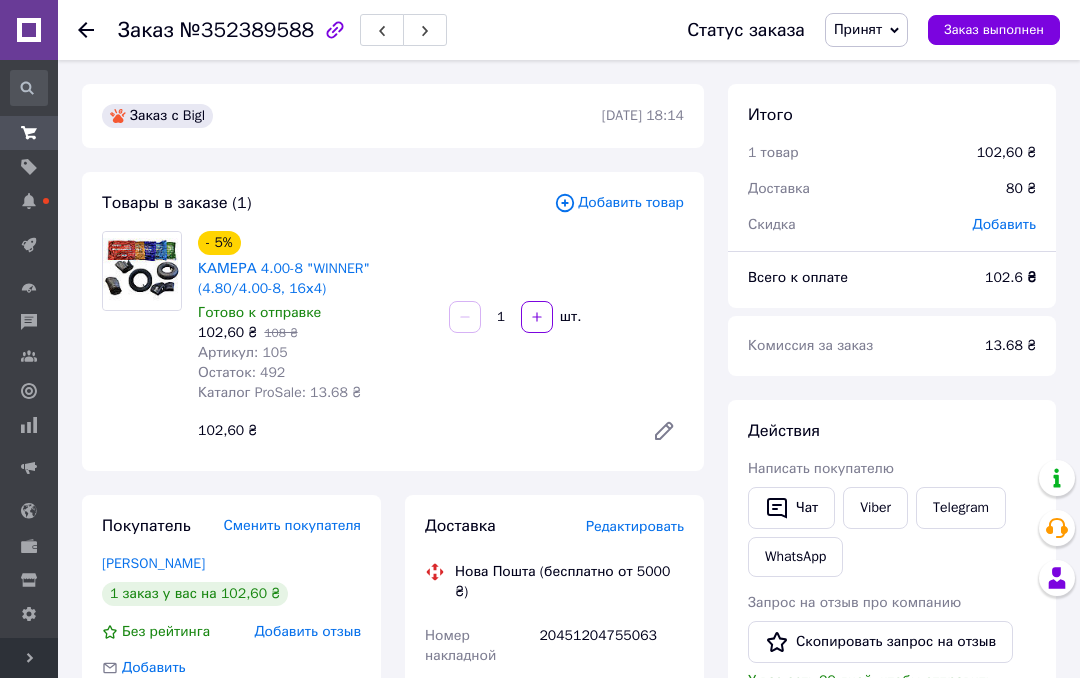 click 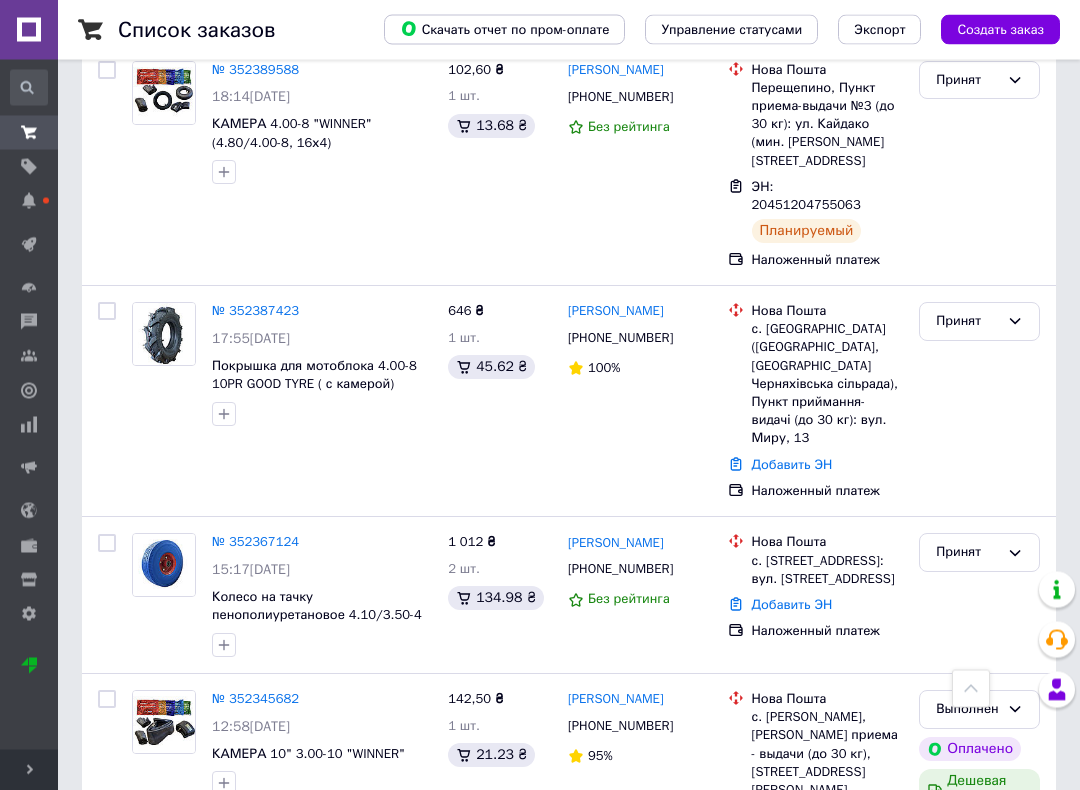 scroll, scrollTop: 1007, scrollLeft: 0, axis: vertical 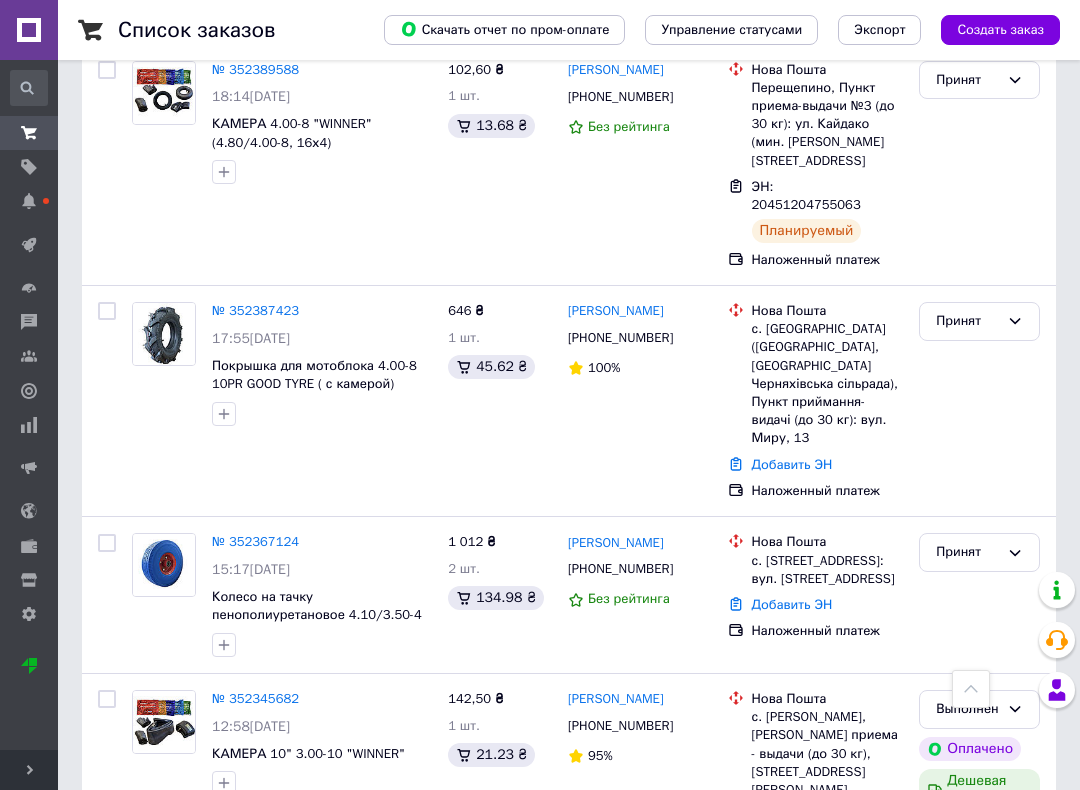 click on "№ 352387423" at bounding box center [255, 310] 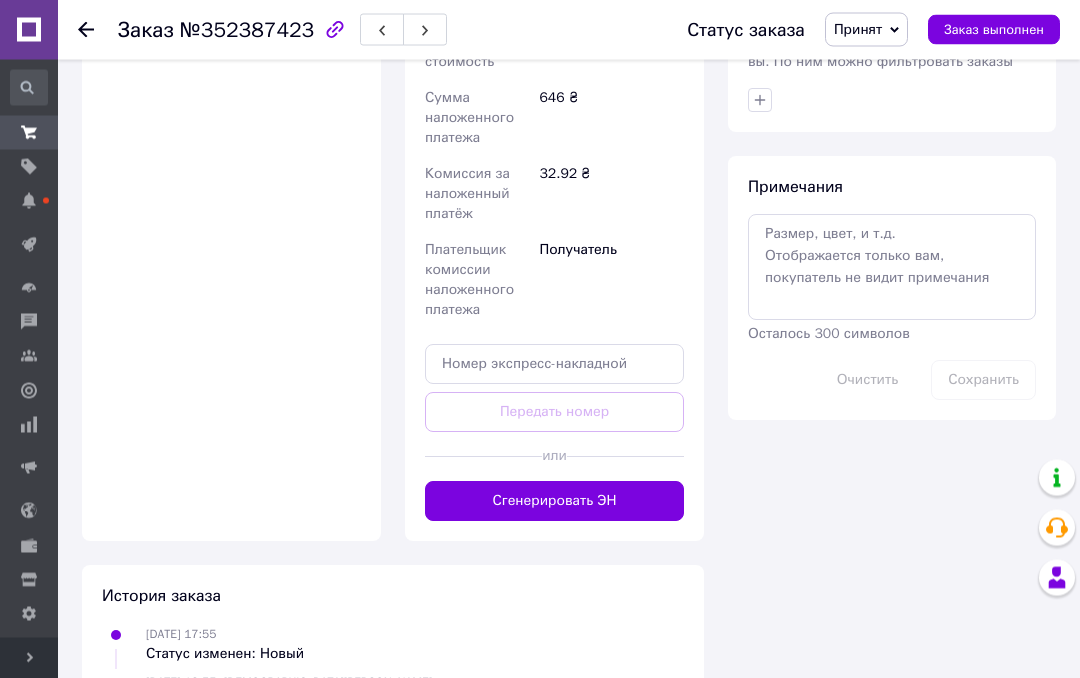 scroll, scrollTop: 989, scrollLeft: 0, axis: vertical 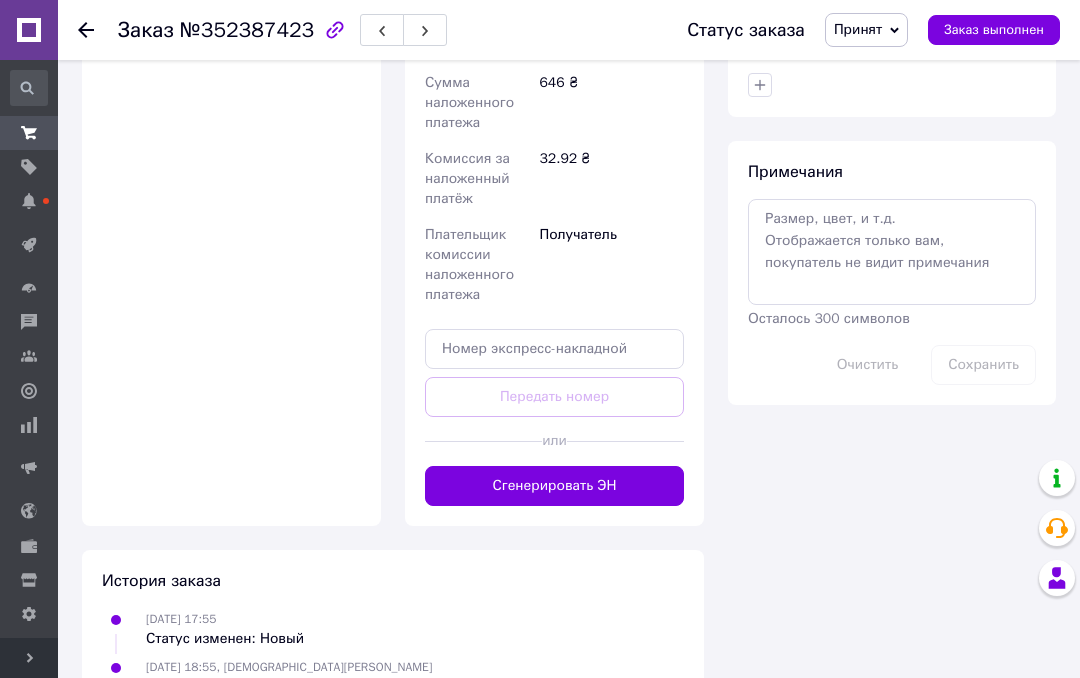 click on "Сгенерировать ЭН" at bounding box center (554, 486) 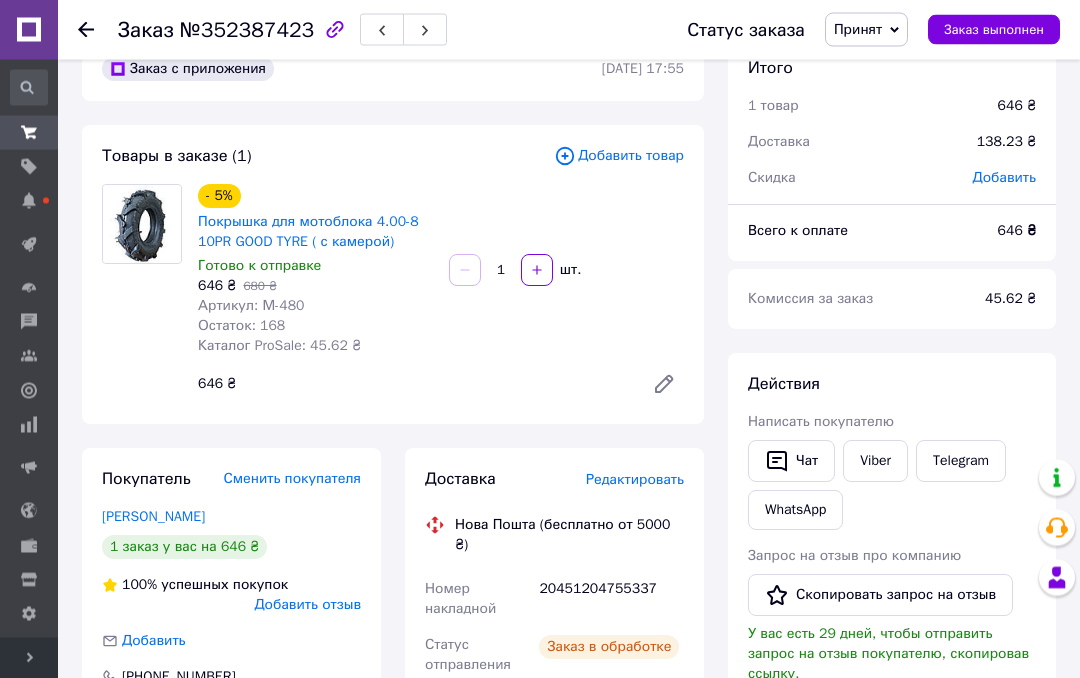 scroll, scrollTop: 0, scrollLeft: 0, axis: both 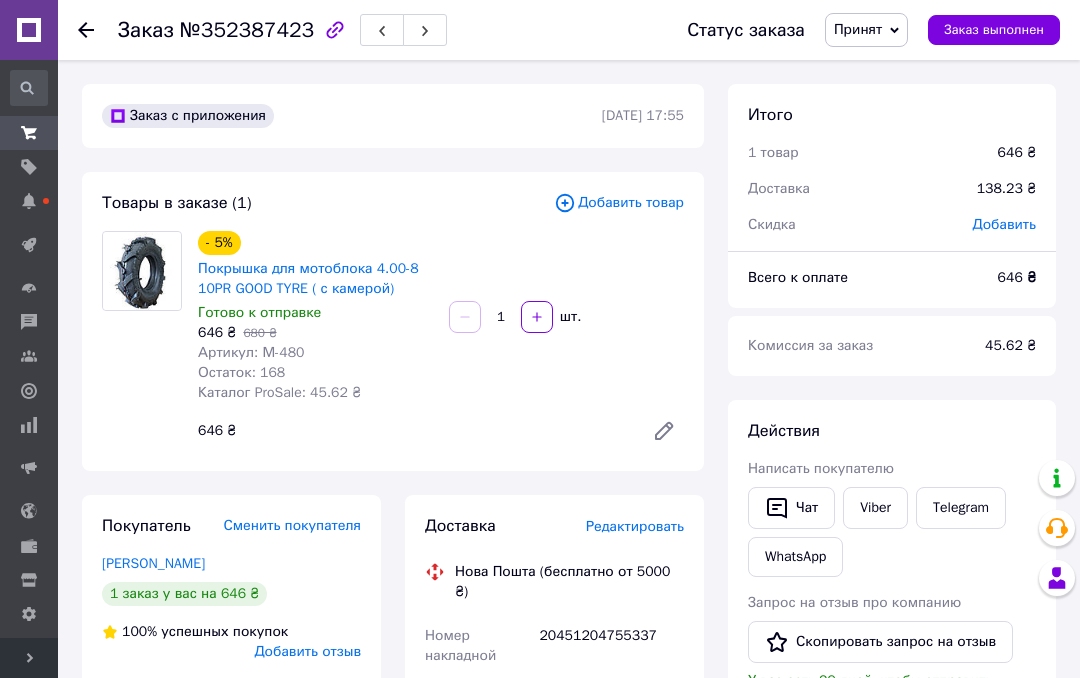 click 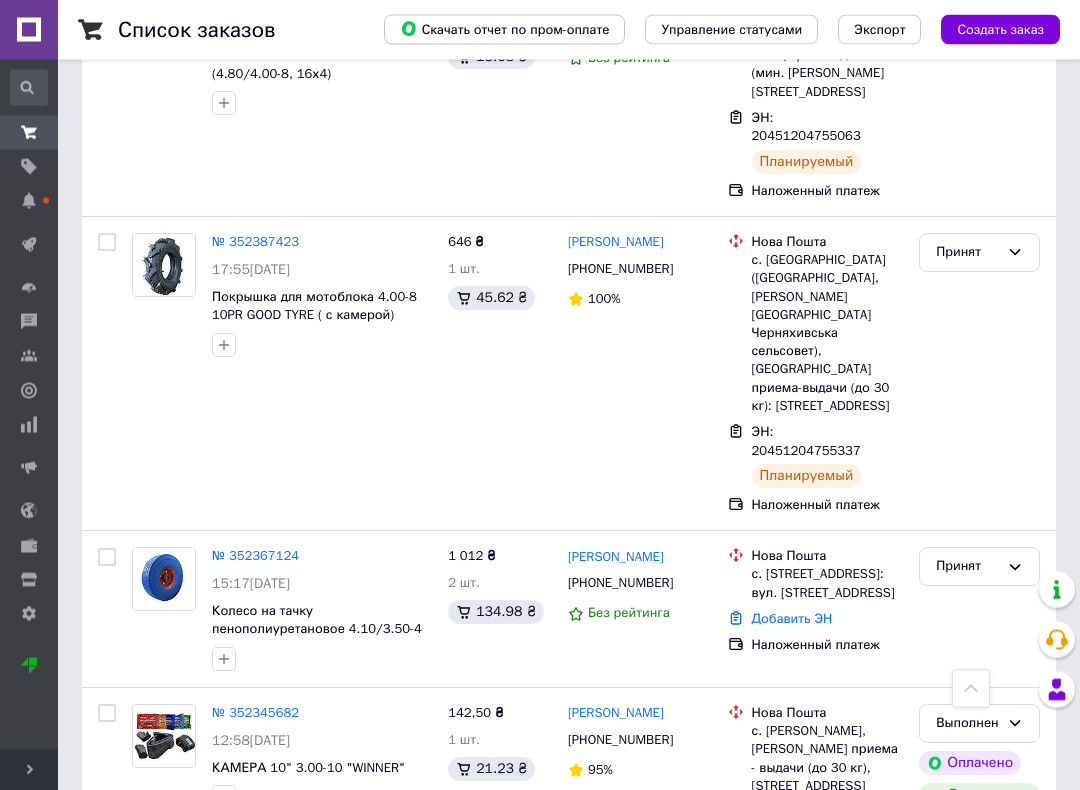 scroll, scrollTop: 1184, scrollLeft: 0, axis: vertical 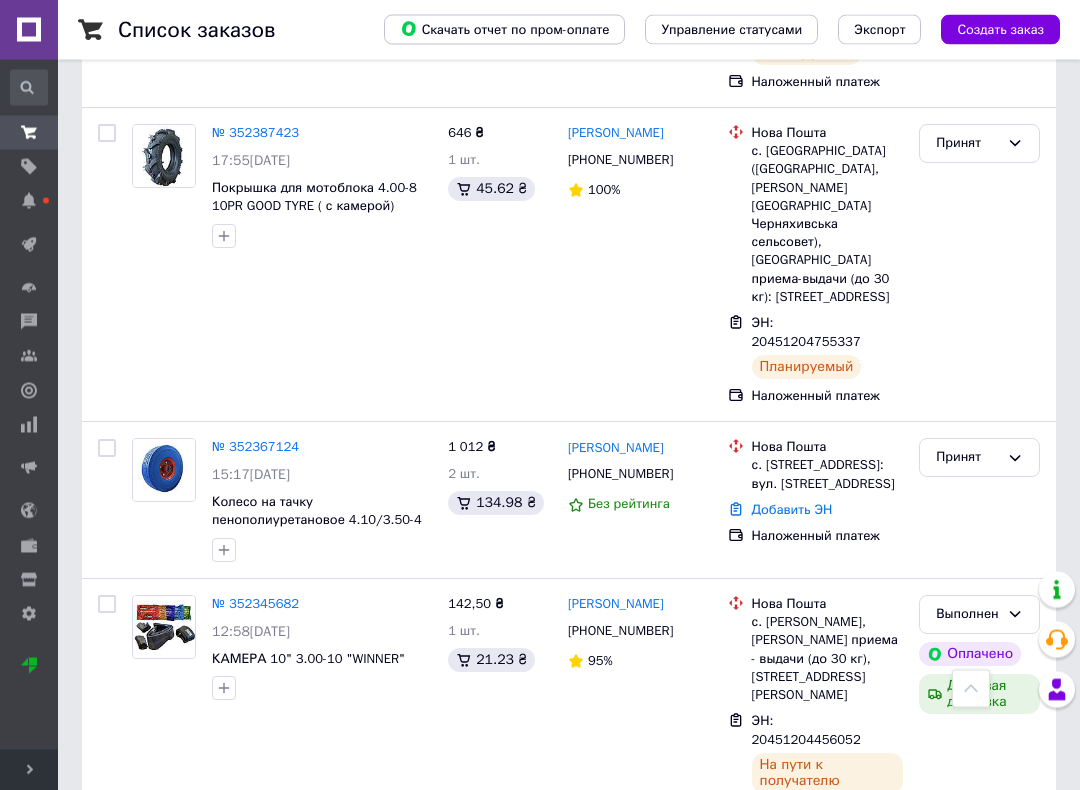 click on "№ 352367124" at bounding box center [255, 447] 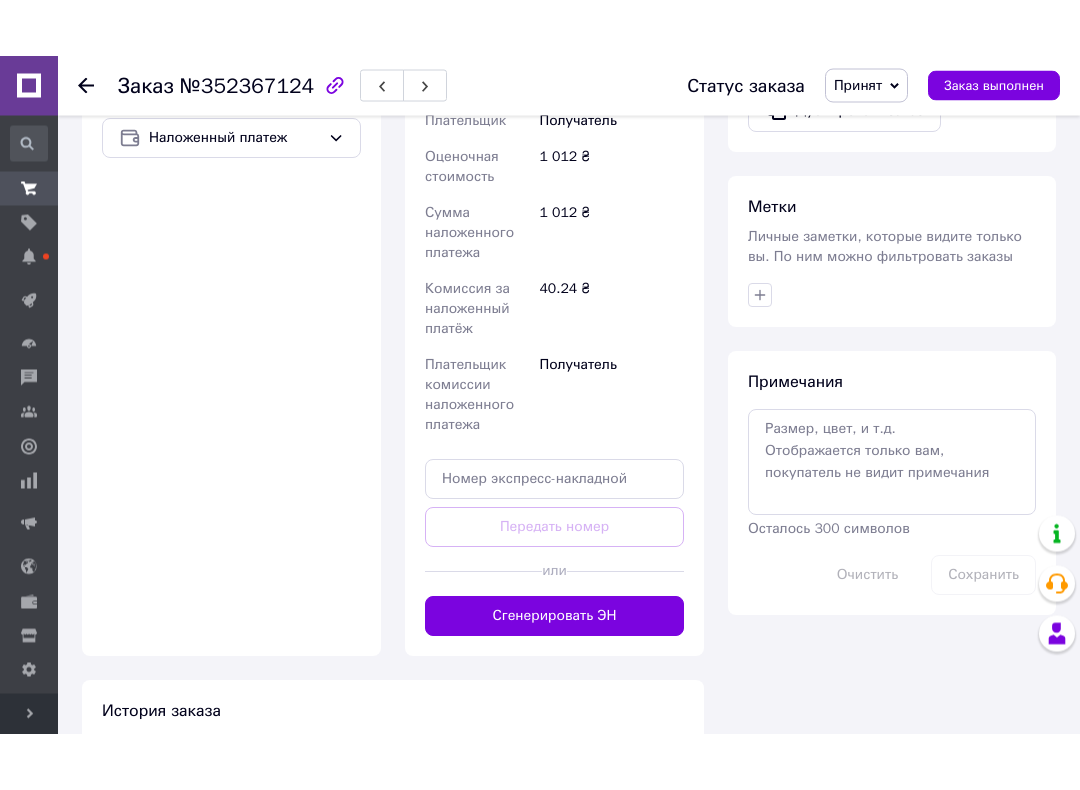 scroll, scrollTop: 847, scrollLeft: 0, axis: vertical 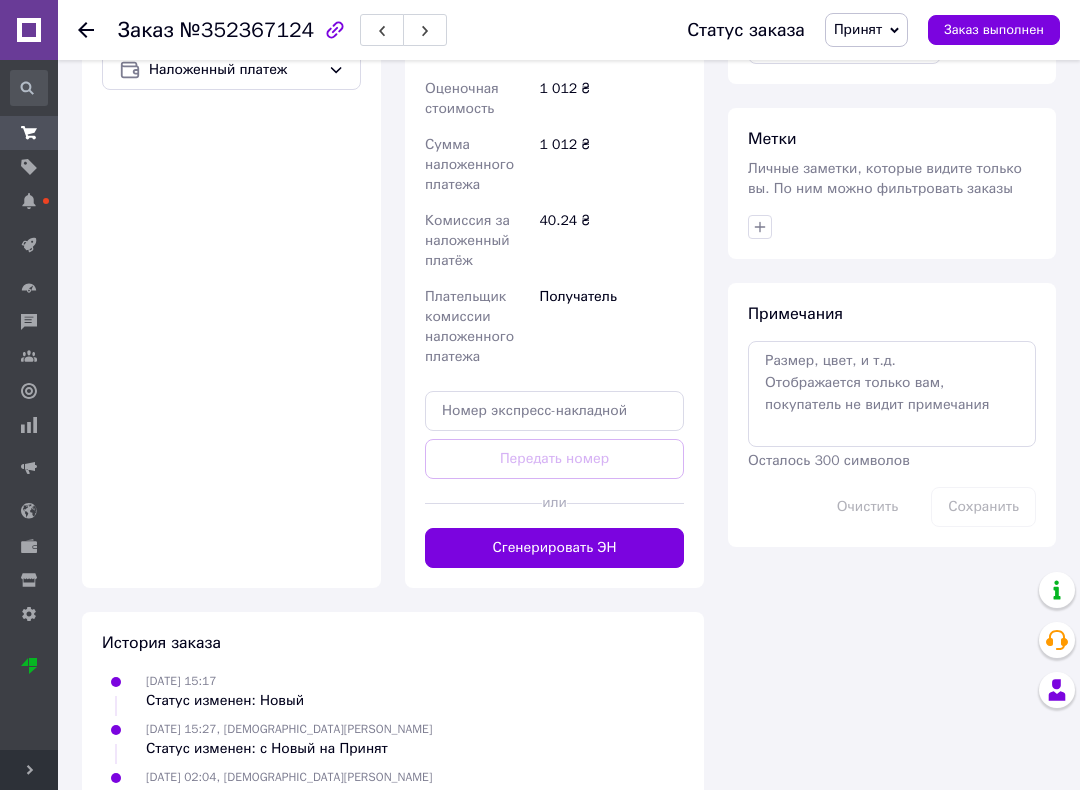 click on "Сгенерировать ЭН" at bounding box center (554, 548) 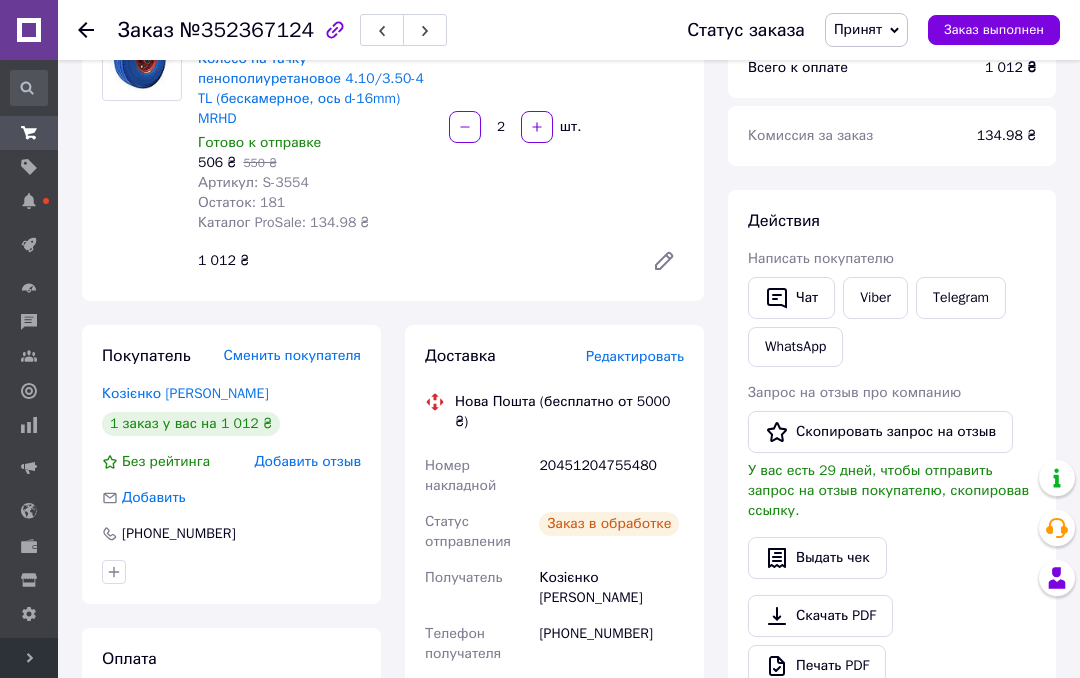 scroll, scrollTop: 0, scrollLeft: 0, axis: both 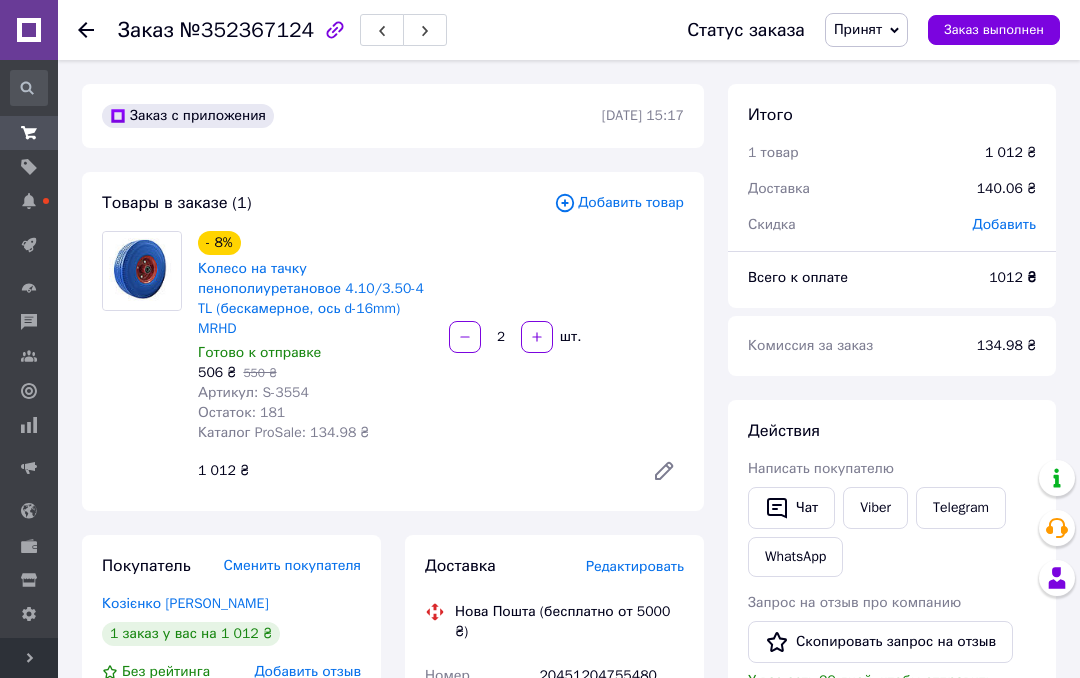 click 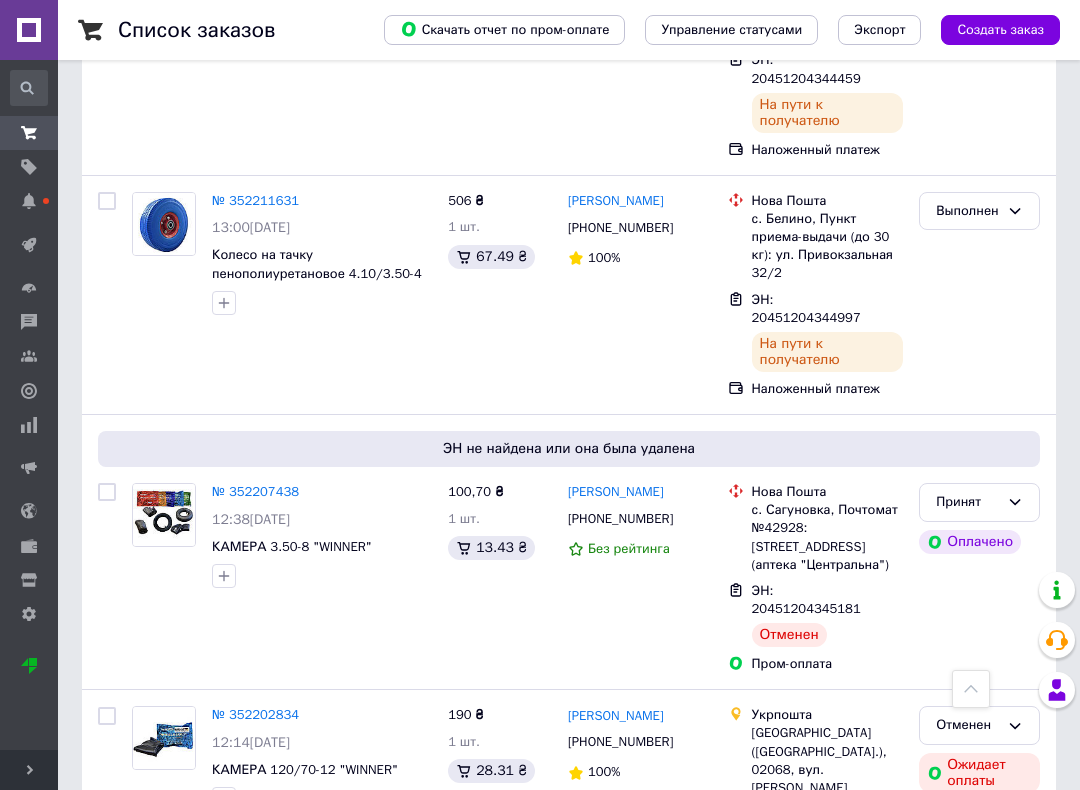 scroll, scrollTop: 3484, scrollLeft: 0, axis: vertical 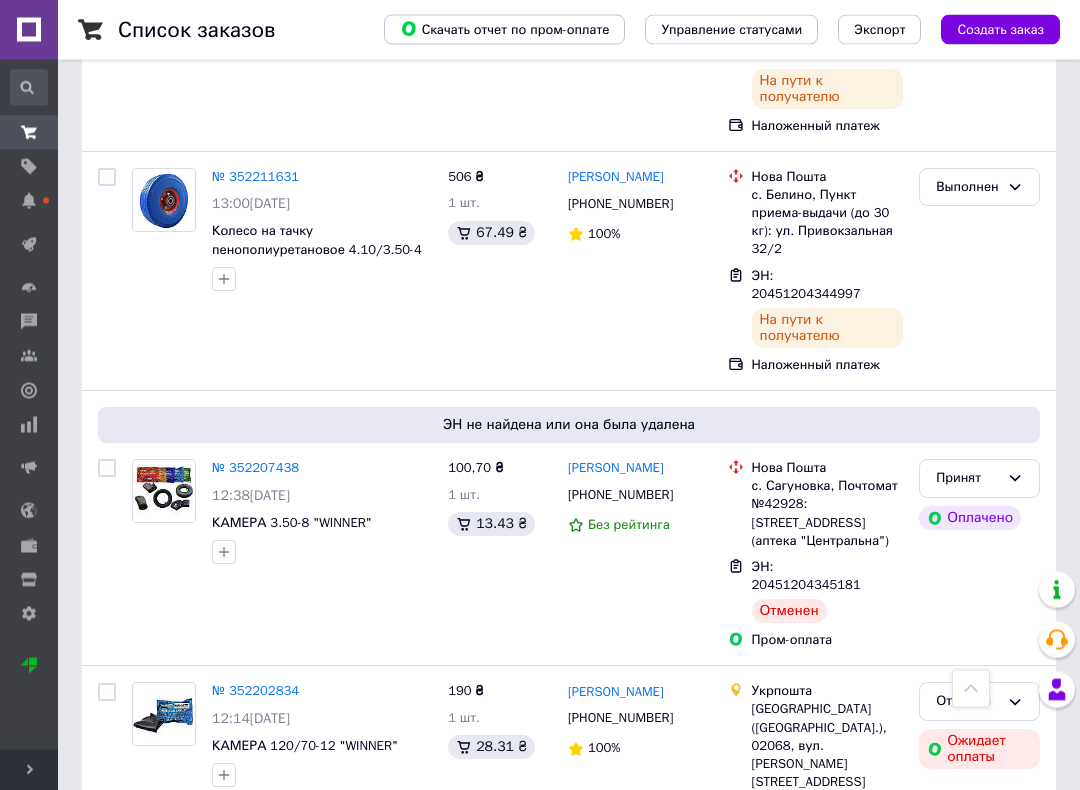 click on "№ 352207438" at bounding box center (255, 468) 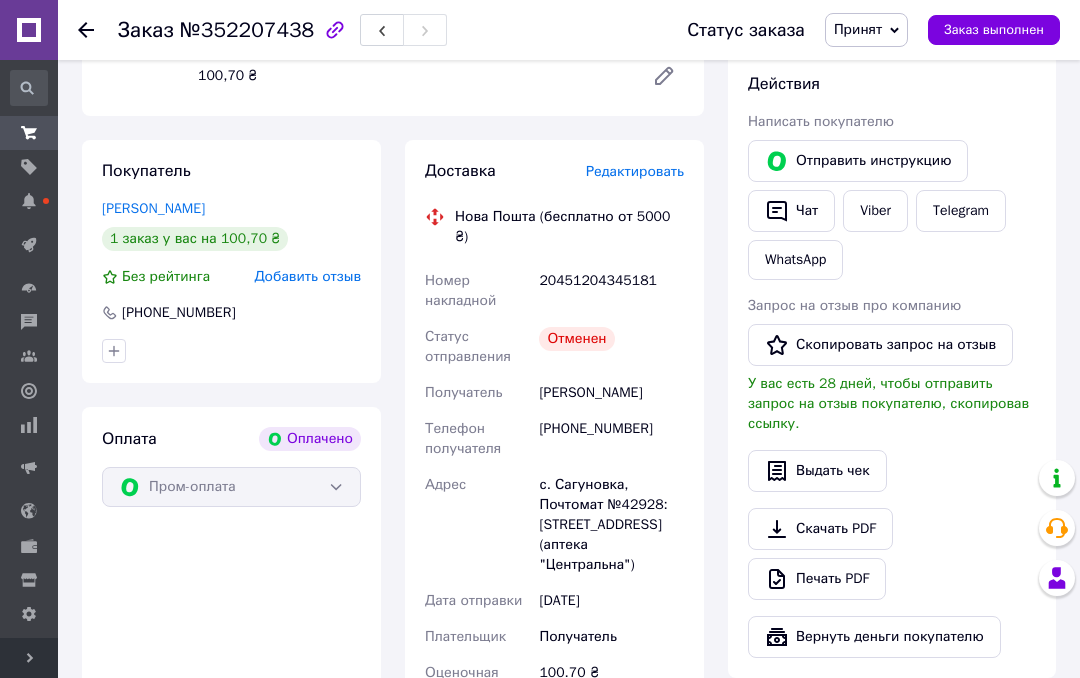 scroll, scrollTop: 337, scrollLeft: 0, axis: vertical 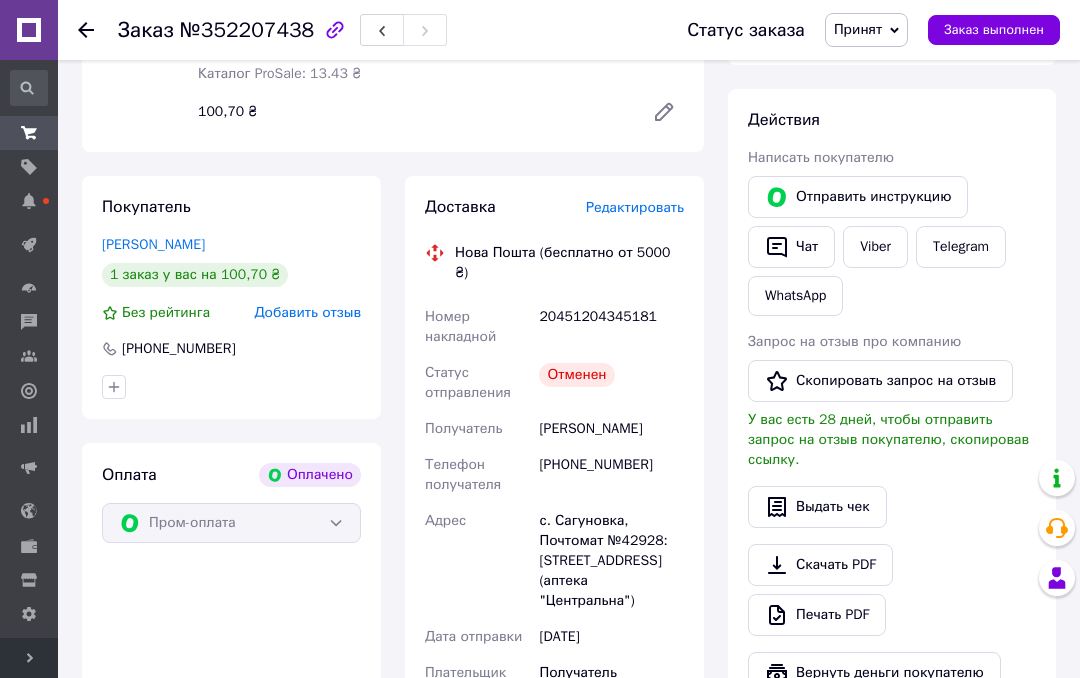 click on "Редактировать" at bounding box center (635, 207) 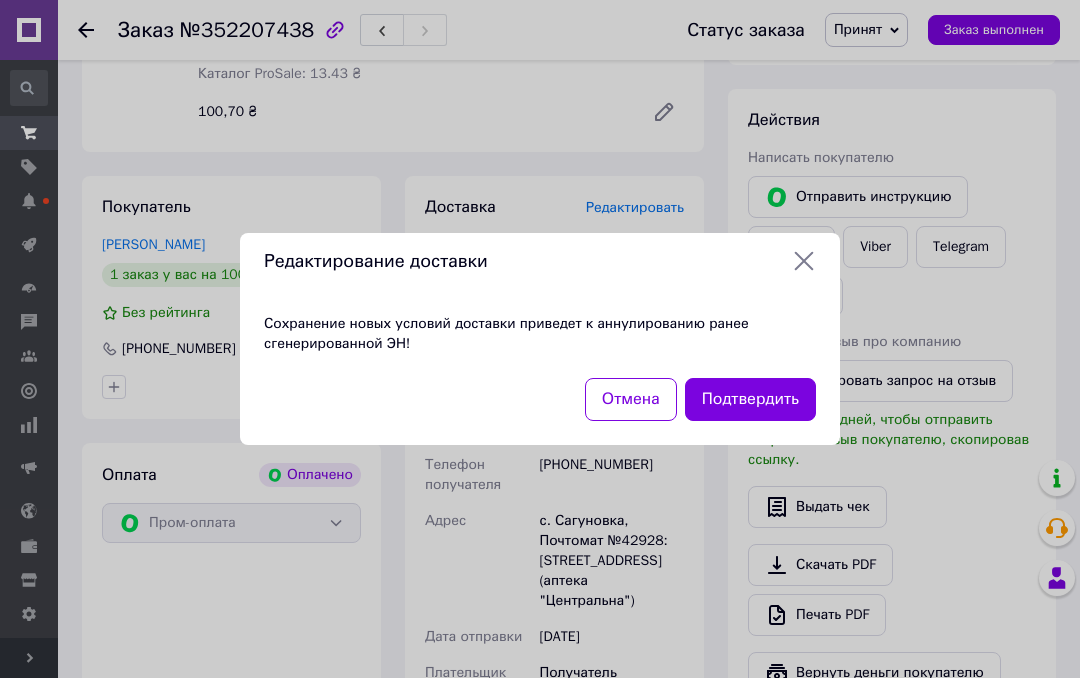 click on "Подтвердить" at bounding box center [750, 399] 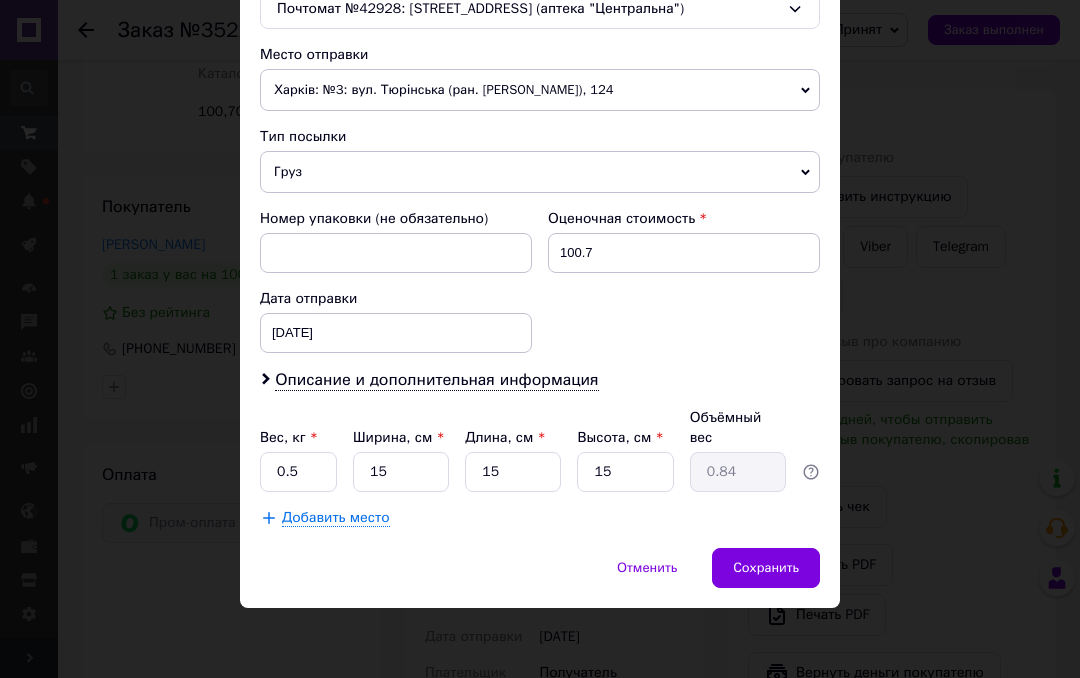 scroll, scrollTop: 669, scrollLeft: 0, axis: vertical 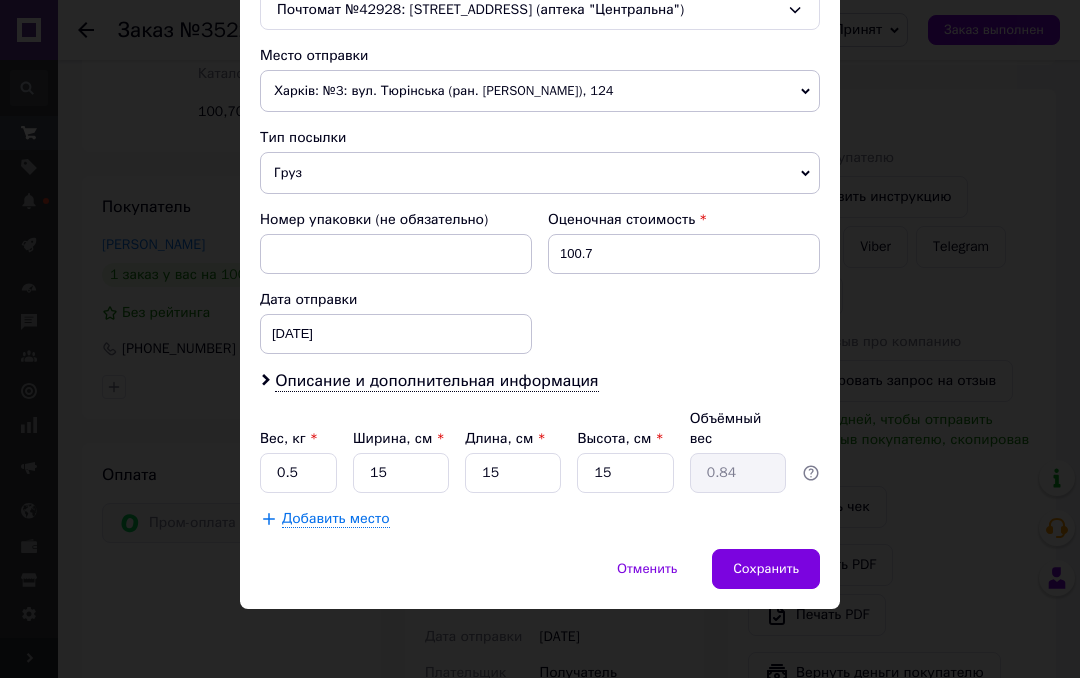 click on "Сохранить" at bounding box center (766, 569) 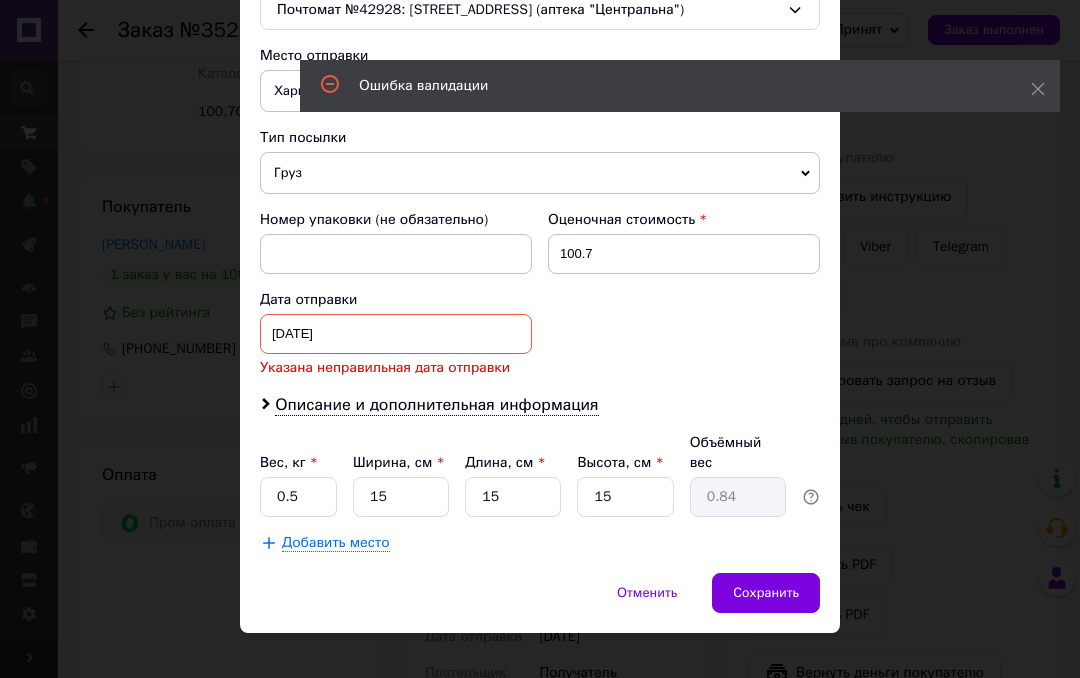 click on "[DATE] < 2025 > < Июль > Пн Вт Ср Чт Пт Сб Вс 30 1 2 3 4 5 6 7 8 9 10 11 12 13 14 15 16 17 18 19 20 21 22 23 24 25 26 27 28 29 30 31 1 2 3 4 5 6 7 8 9 10" at bounding box center (396, 334) 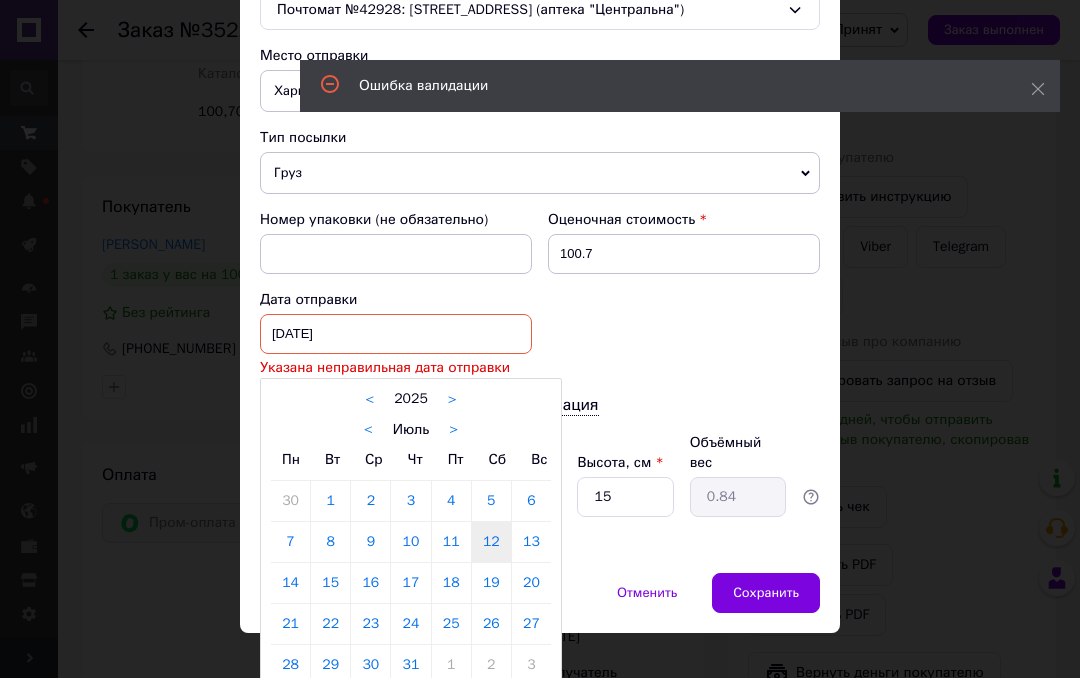 click at bounding box center (540, 339) 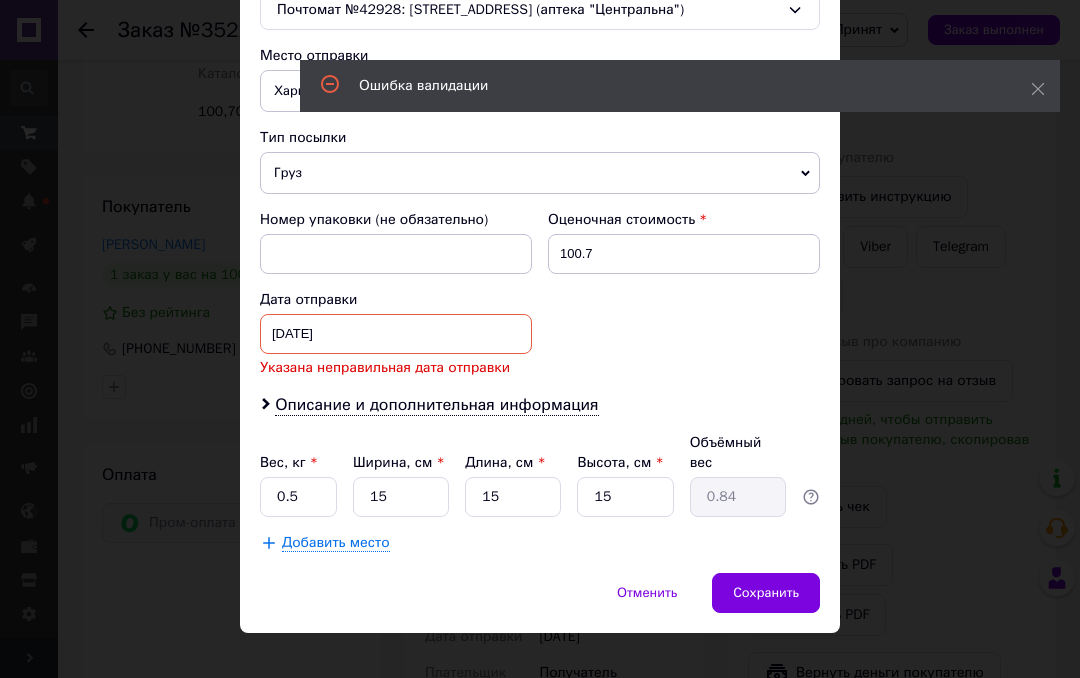 click on "[DATE] < 2025 > < Июль > Пн Вт Ср Чт Пт Сб Вс 30 1 2 3 4 5 6 7 8 9 10 11 12 13 14 15 16 17 18 19 20 21 22 23 24 25 26 27 28 29 30 31 1 2 3 4 5 6 7 8 9 10" at bounding box center (396, 334) 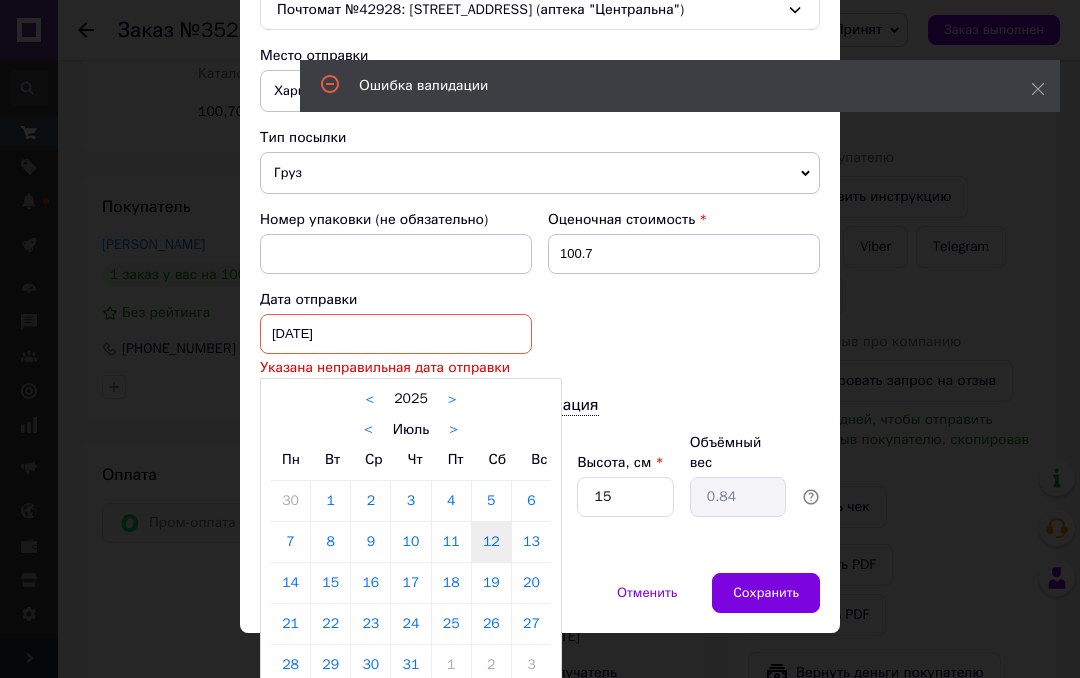 click on "13" at bounding box center (531, 542) 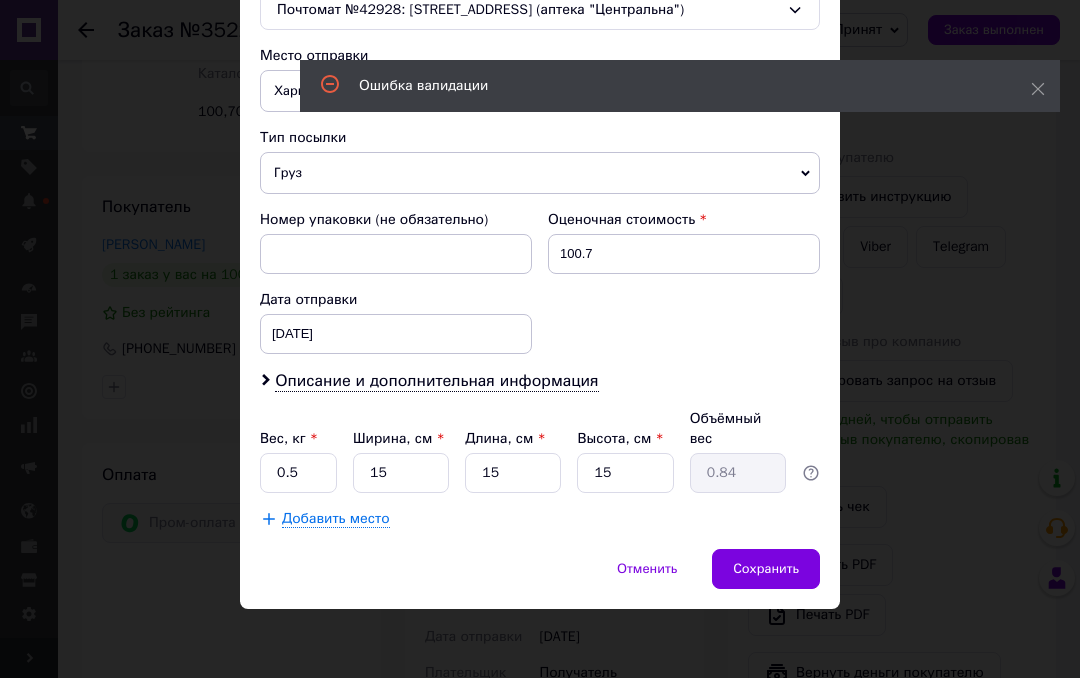 click on "Сохранить" at bounding box center (766, 569) 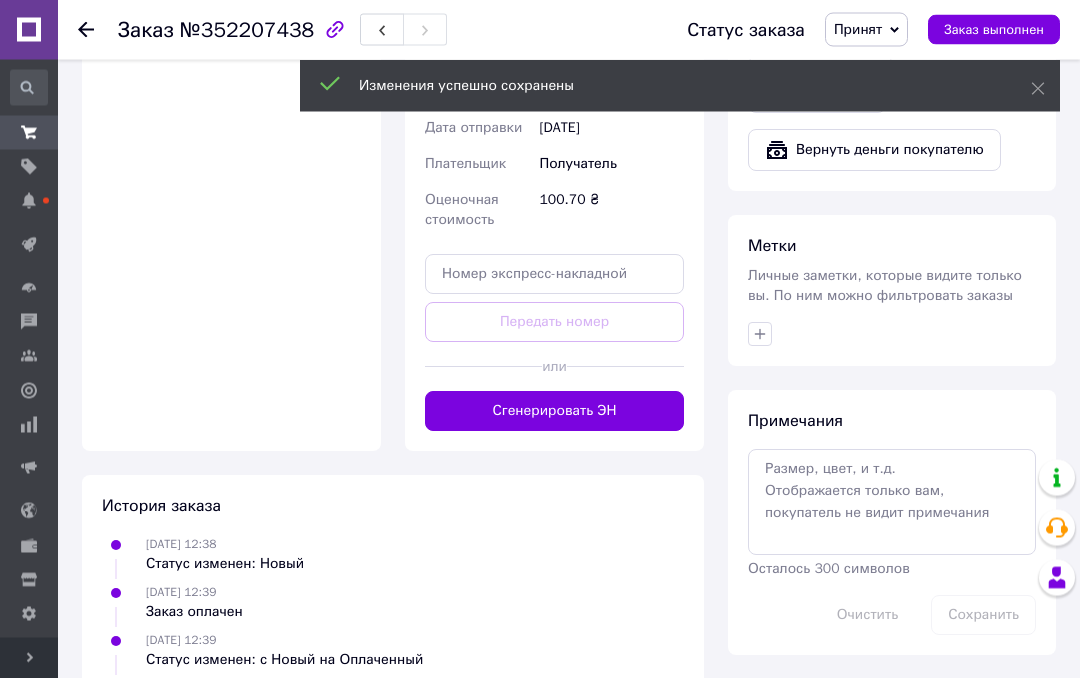 scroll, scrollTop: 824, scrollLeft: 0, axis: vertical 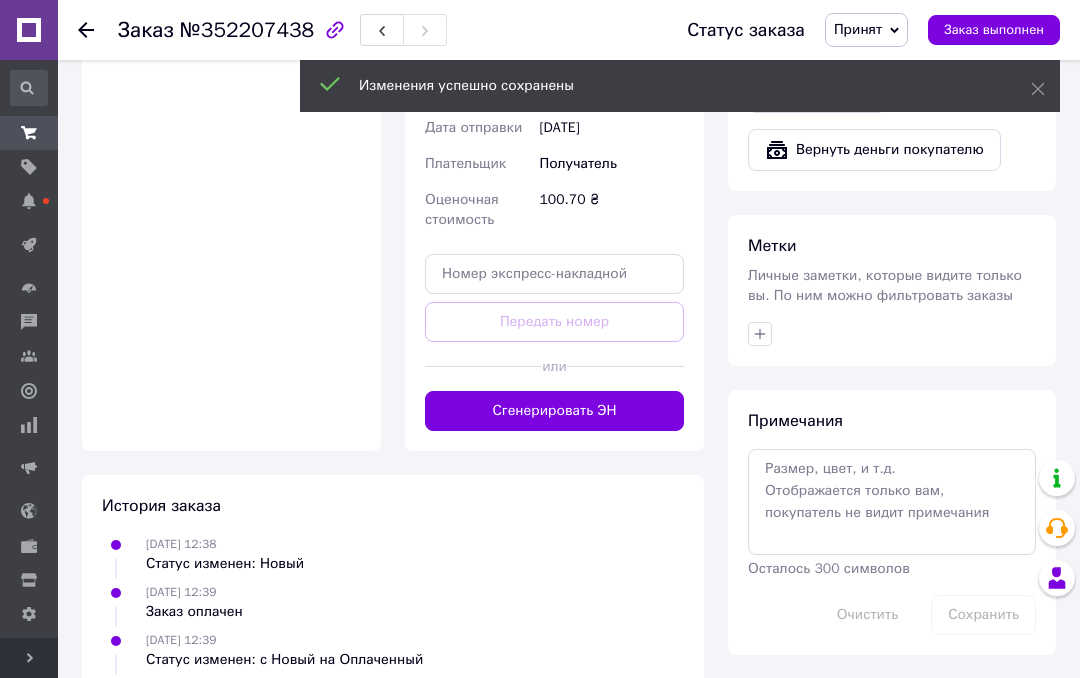 click on "Сгенерировать ЭН" at bounding box center [554, 411] 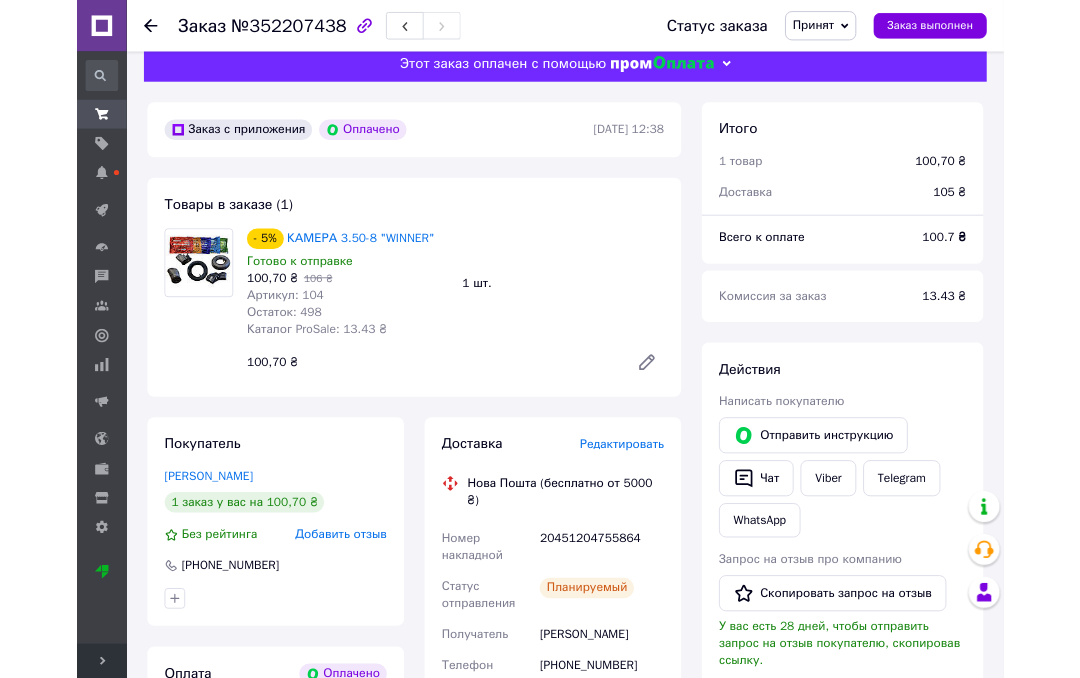 scroll, scrollTop: 0, scrollLeft: 0, axis: both 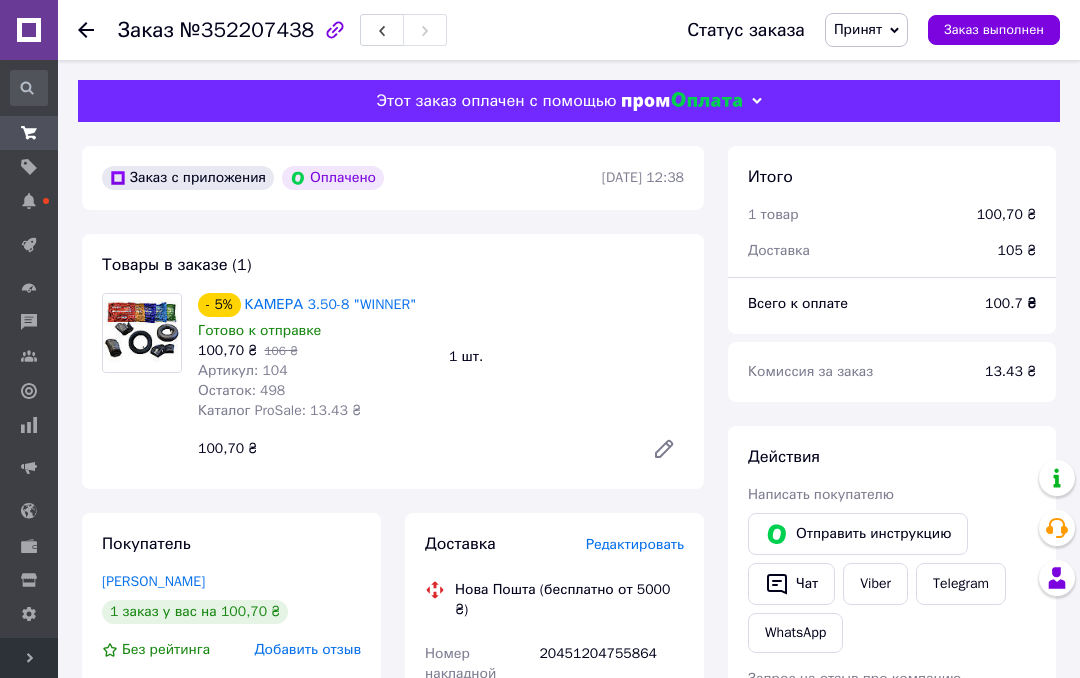 click on "Заказ №352207438" at bounding box center (282, 30) 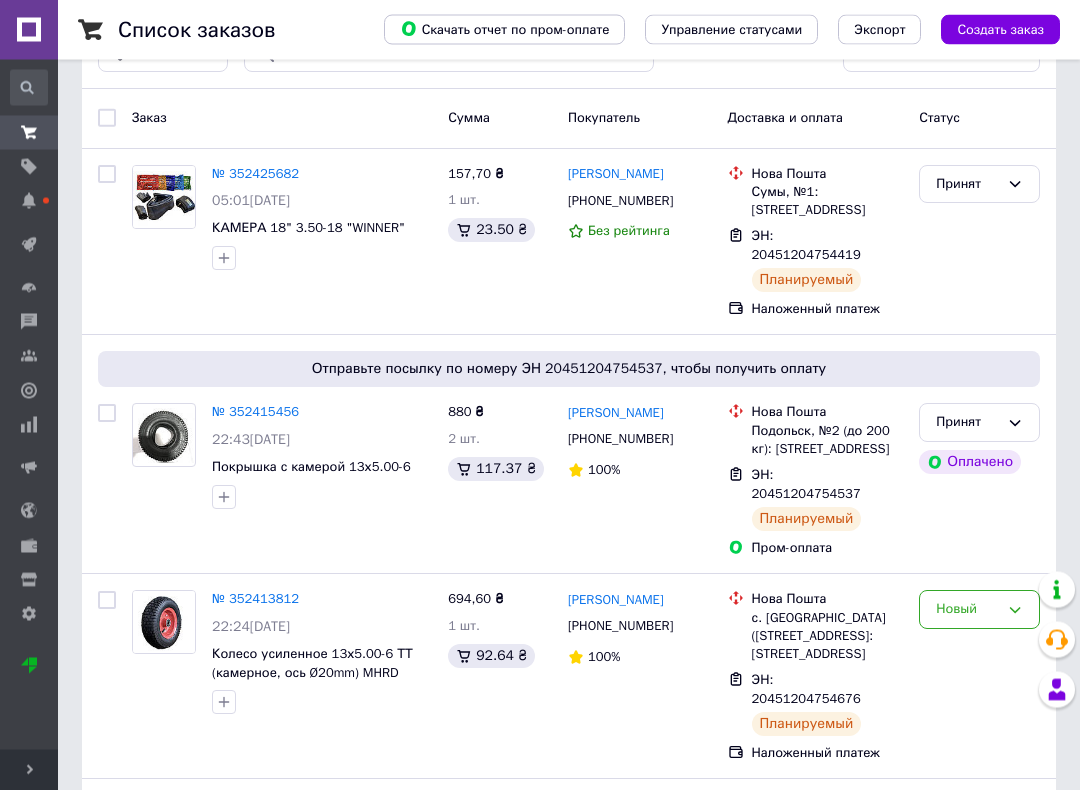 scroll, scrollTop: 115, scrollLeft: 0, axis: vertical 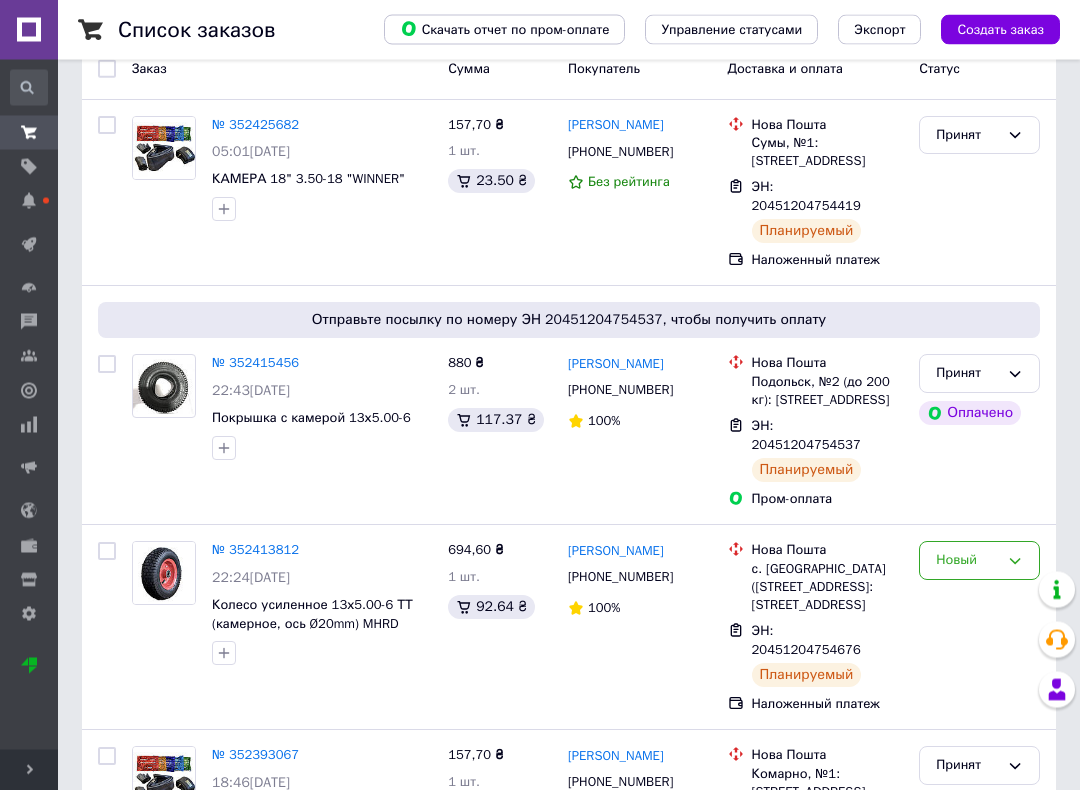 click 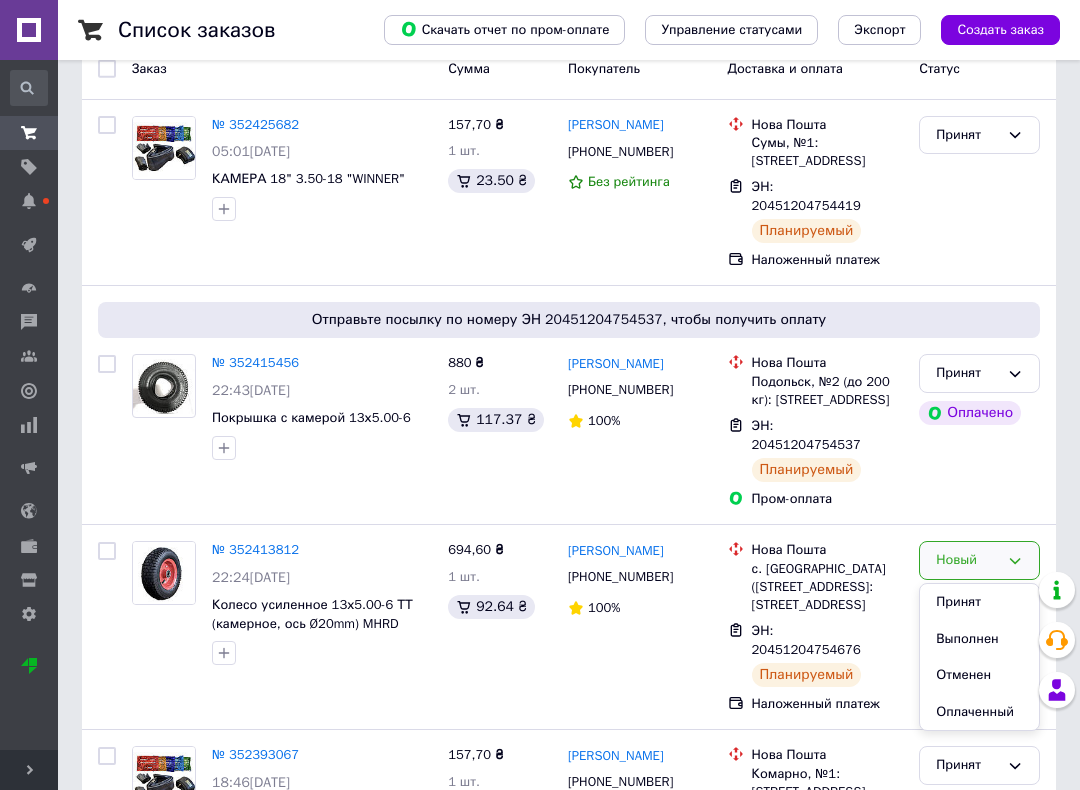 click on "Принят" at bounding box center (979, 602) 